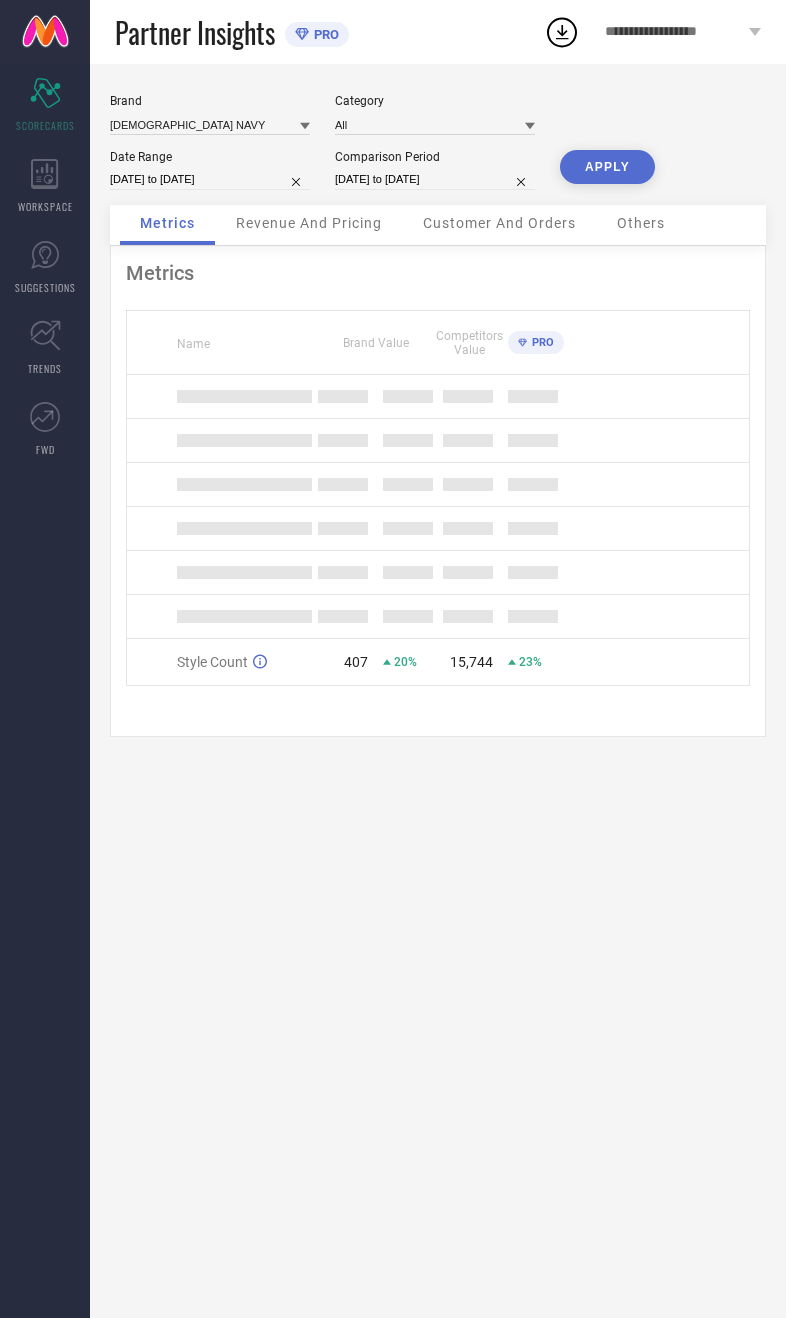 scroll, scrollTop: 0, scrollLeft: 0, axis: both 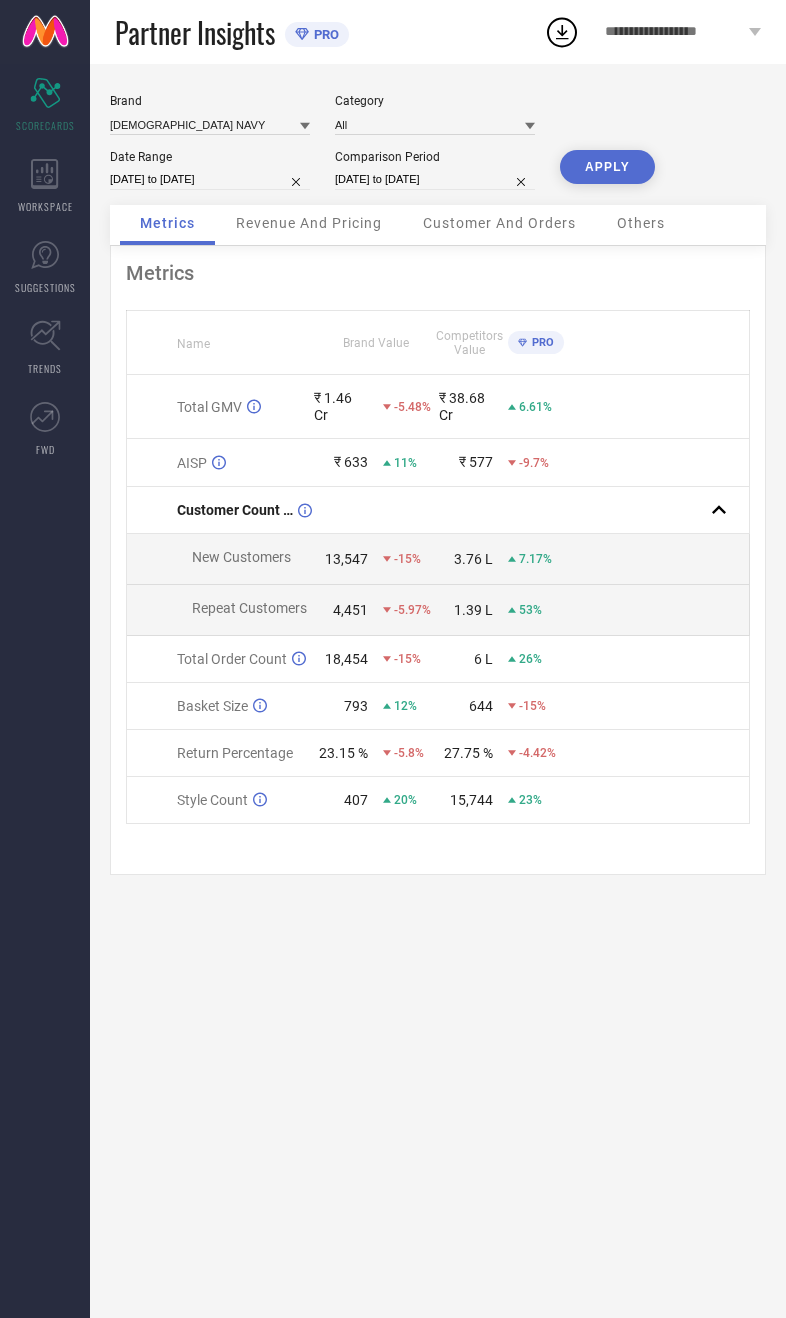 select on "3" 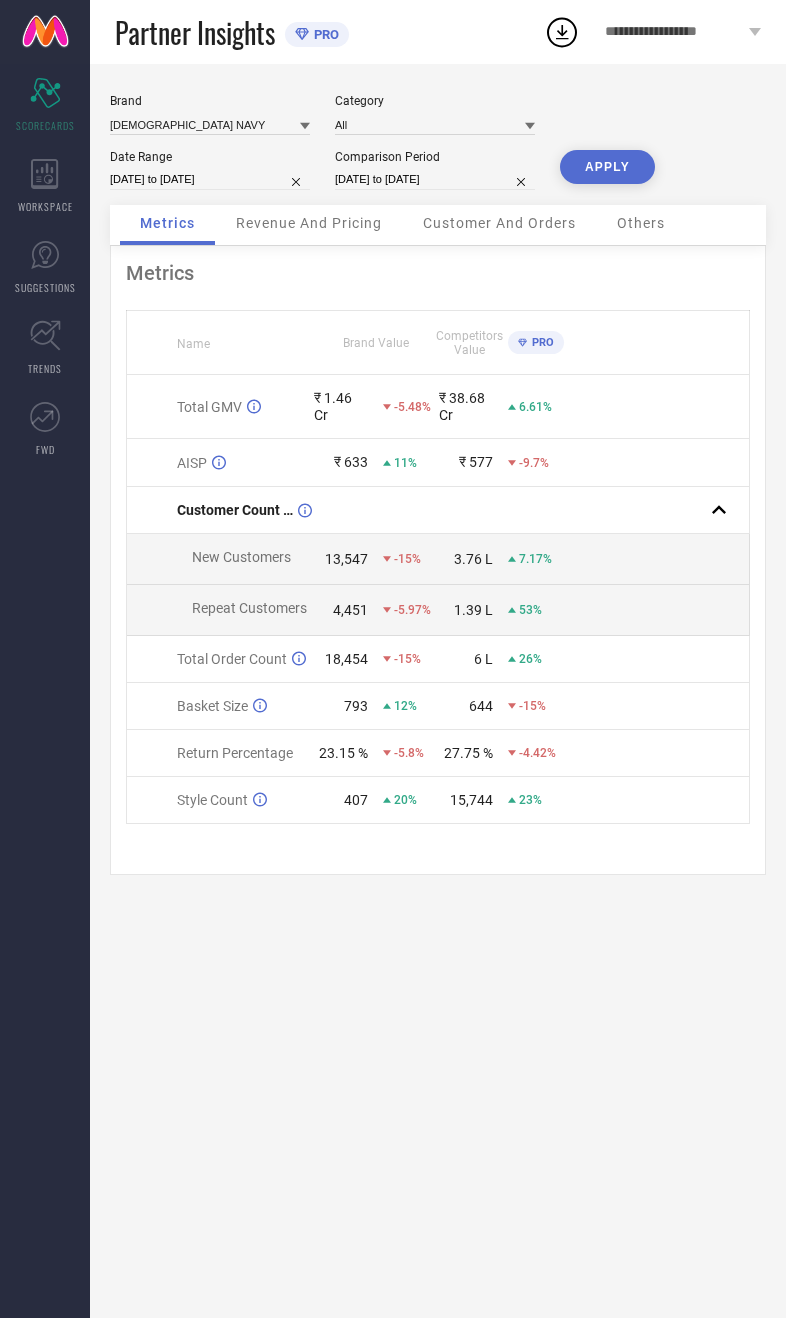 select on "2025" 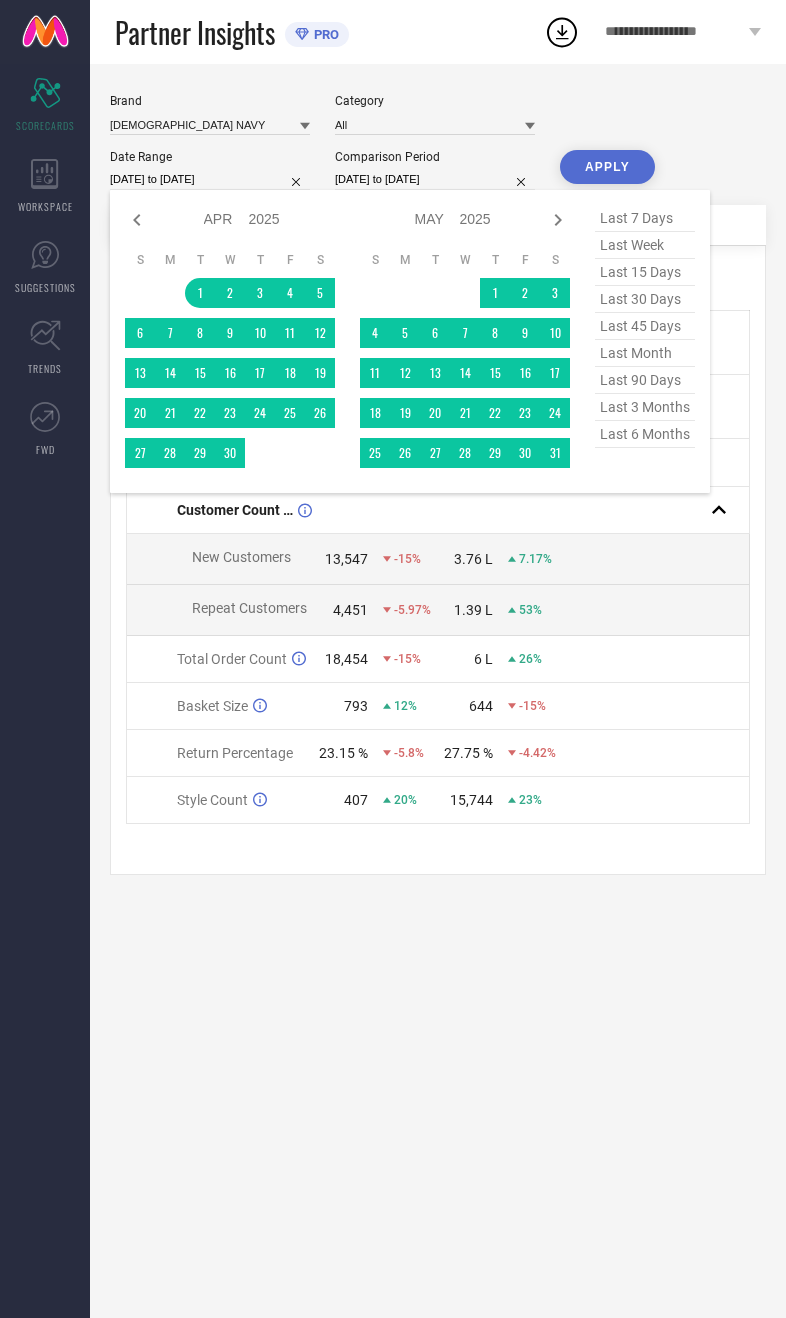 click 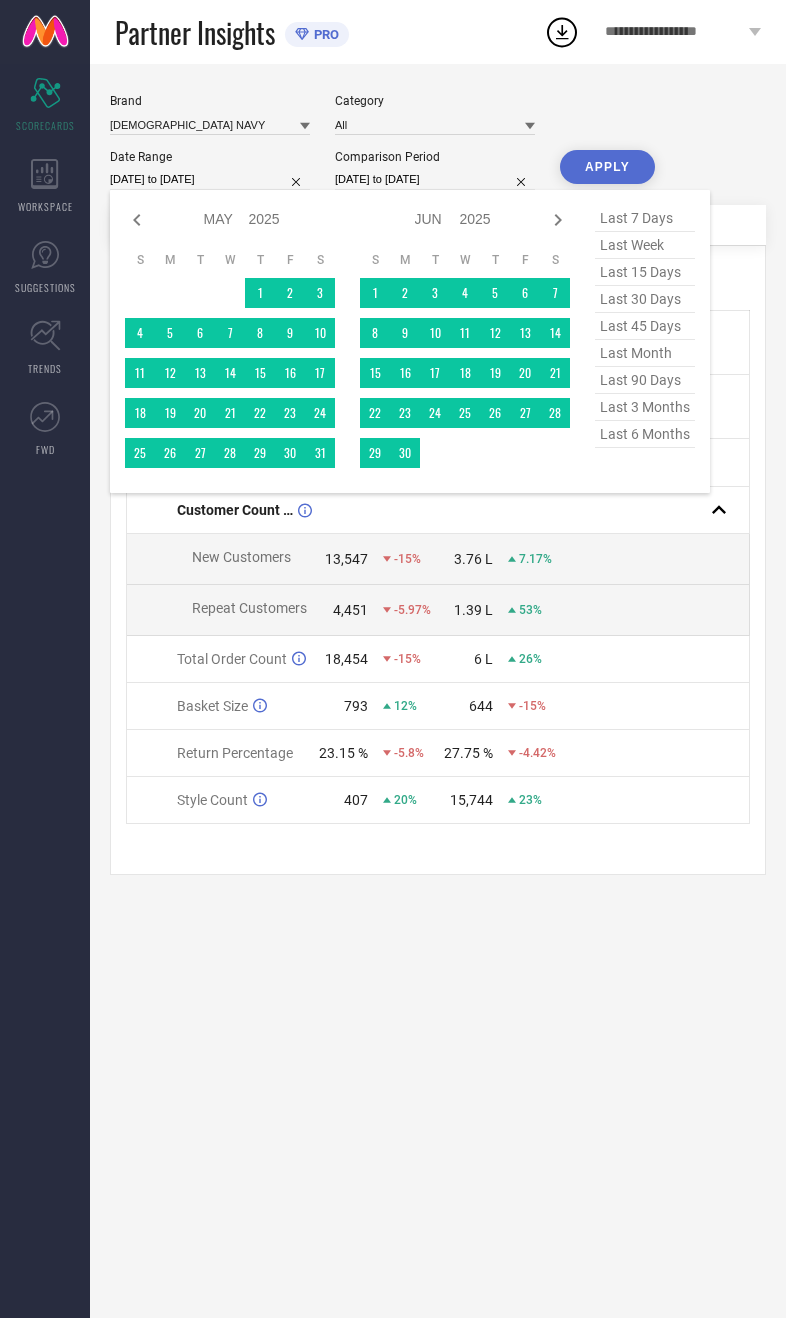 click at bounding box center [558, 220] 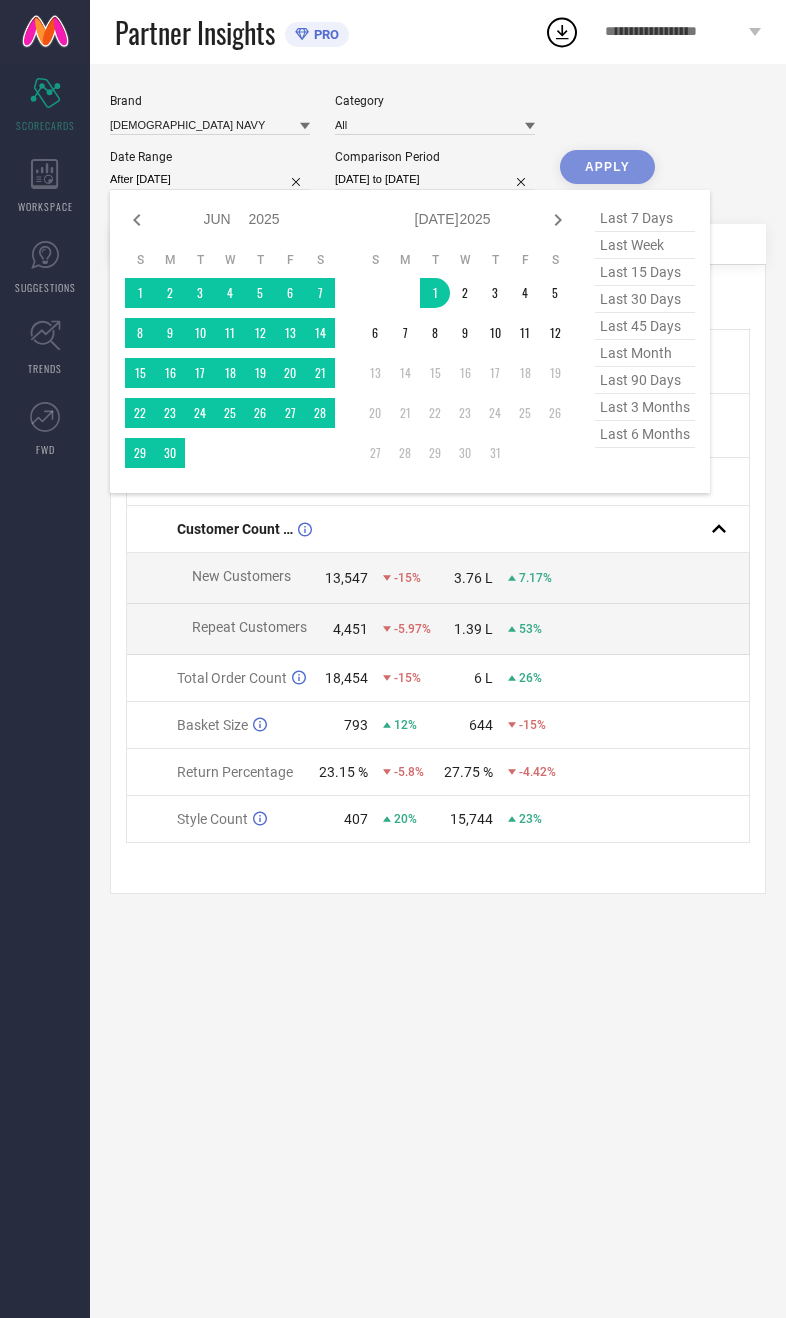 click on "Jan Feb Mar Apr May Jun [DATE] Aug Sep Oct Nov [DATE] 2016 2017 2018 2019 2020 2021 2022 2023 2024 2025 2026 2027 2028 2029 2030 2031 2032 2033 2034 S M T W T F S 1 2 3 4 5 6 7 8 9 10 11 12 13 14 15 16 17 18 19 20 21 22 23 24 25 26 27 28 29 [DATE] Feb Mar Apr May Jun [DATE] Aug Sep Oct Nov [DATE] 2016 2017 2018 2019 2020 2021 2022 2023 2024 2025 2026 2027 2028 2029 2030 2031 2032 2033 2034 S M T W T F S 1 2 3 4 5 6 7 8 9 10 11 12 13 14 15 16 17 18 19 20 21 22 23 24 25 26 27 28 29 30 31 last 7 days last week last 15 days last 30 days last 45 days last month last 90 days last 3 months last 6 months" at bounding box center [410, 341] 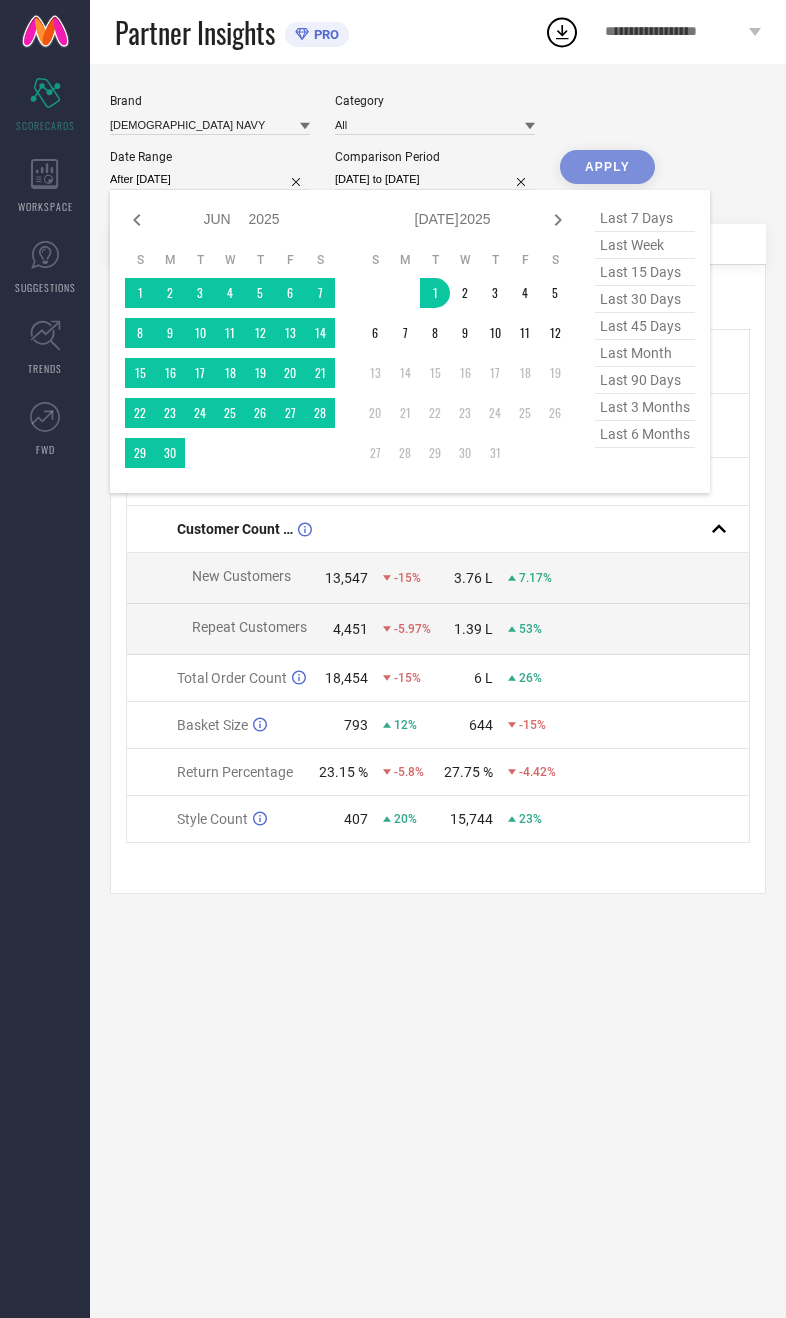 type on "[DATE] to [DATE]" 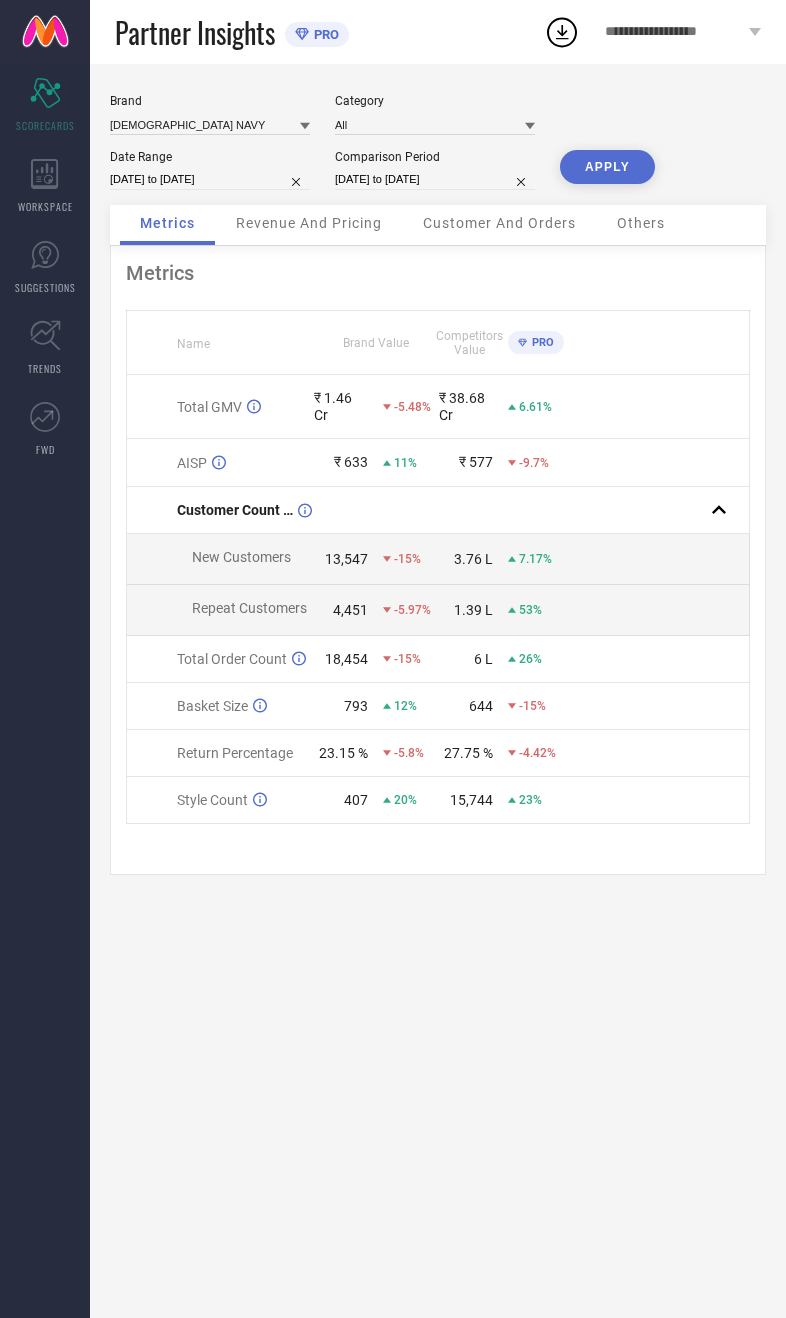 select on "3" 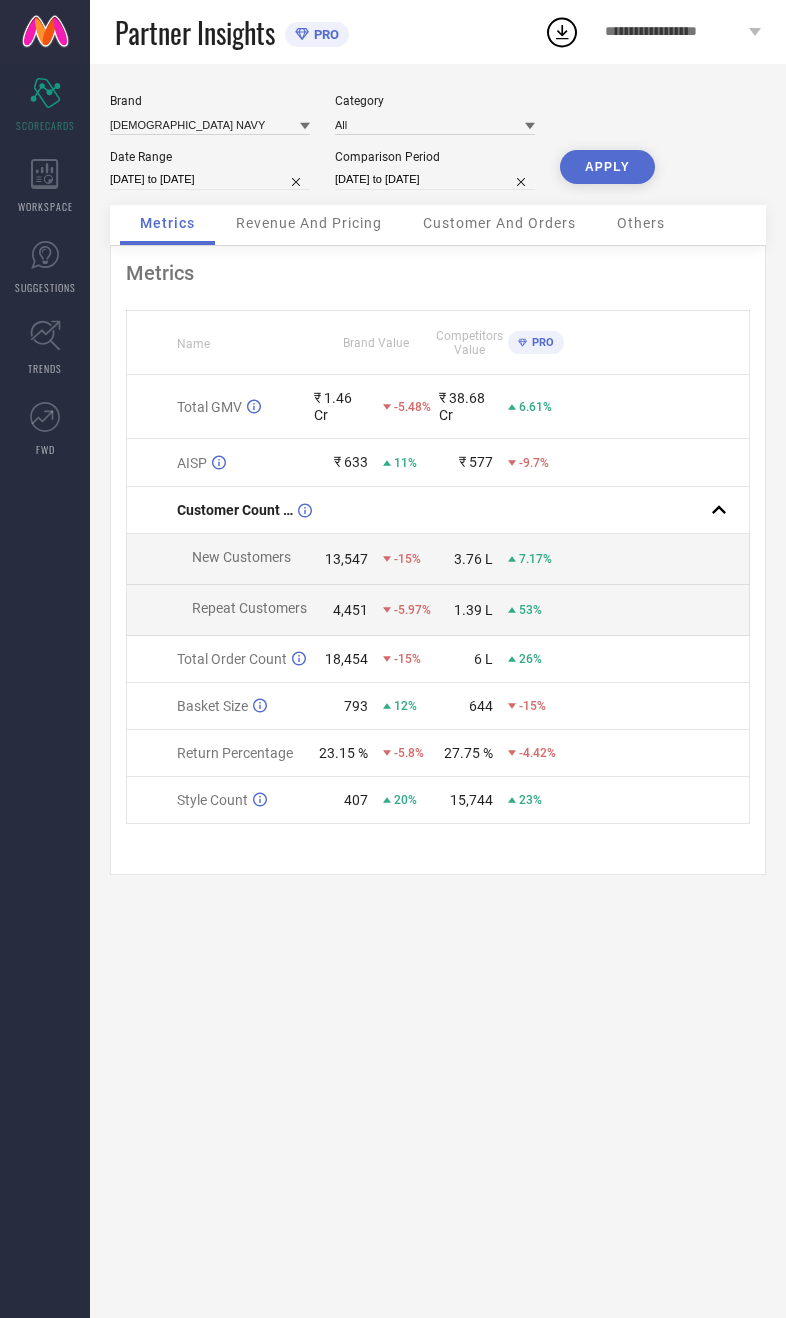select on "2024" 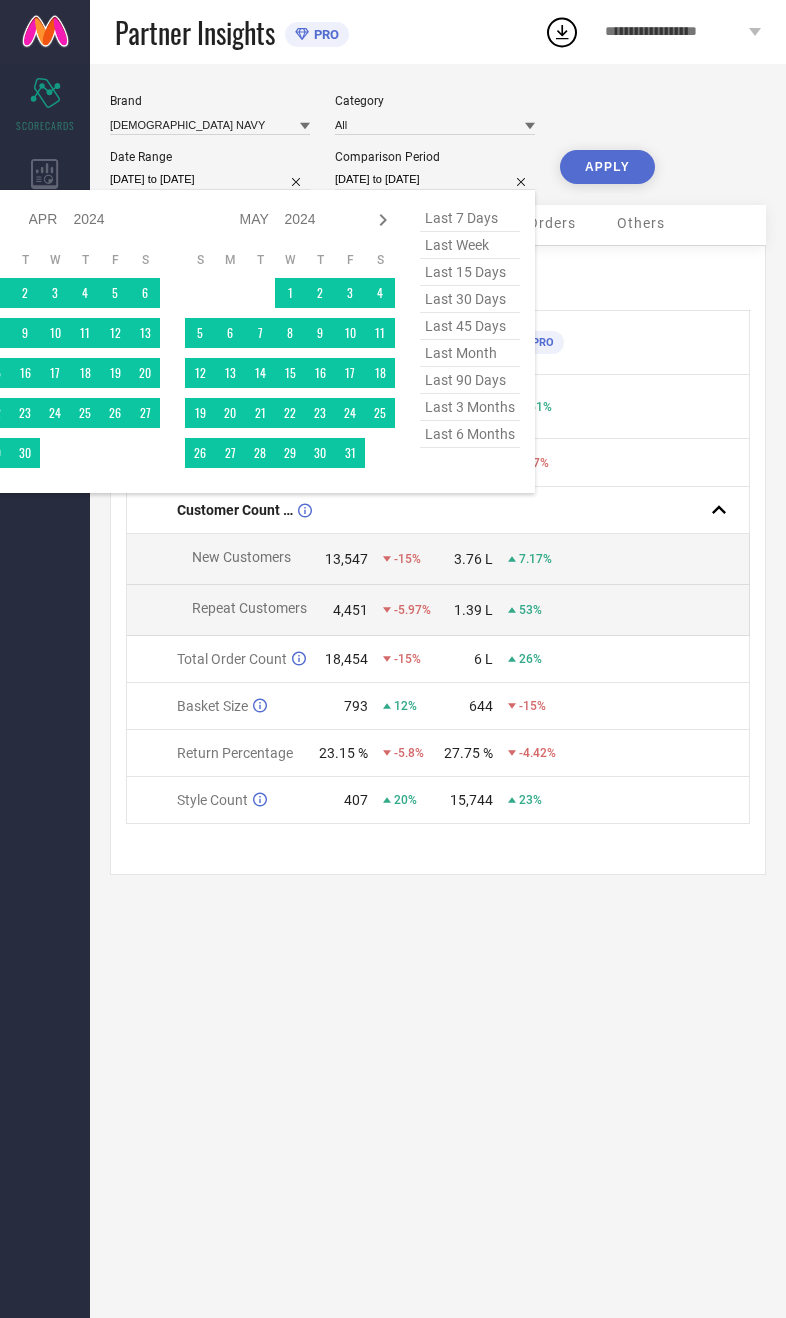 click 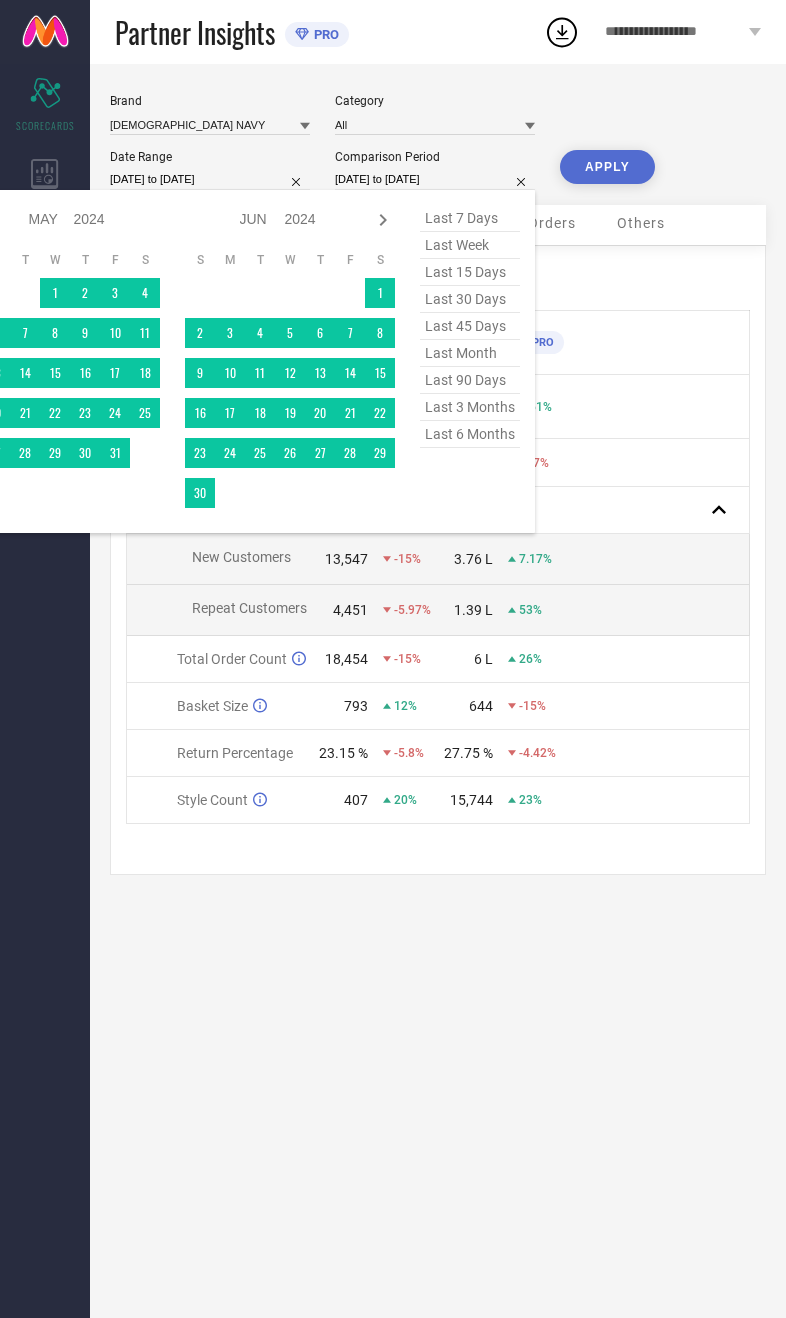 click 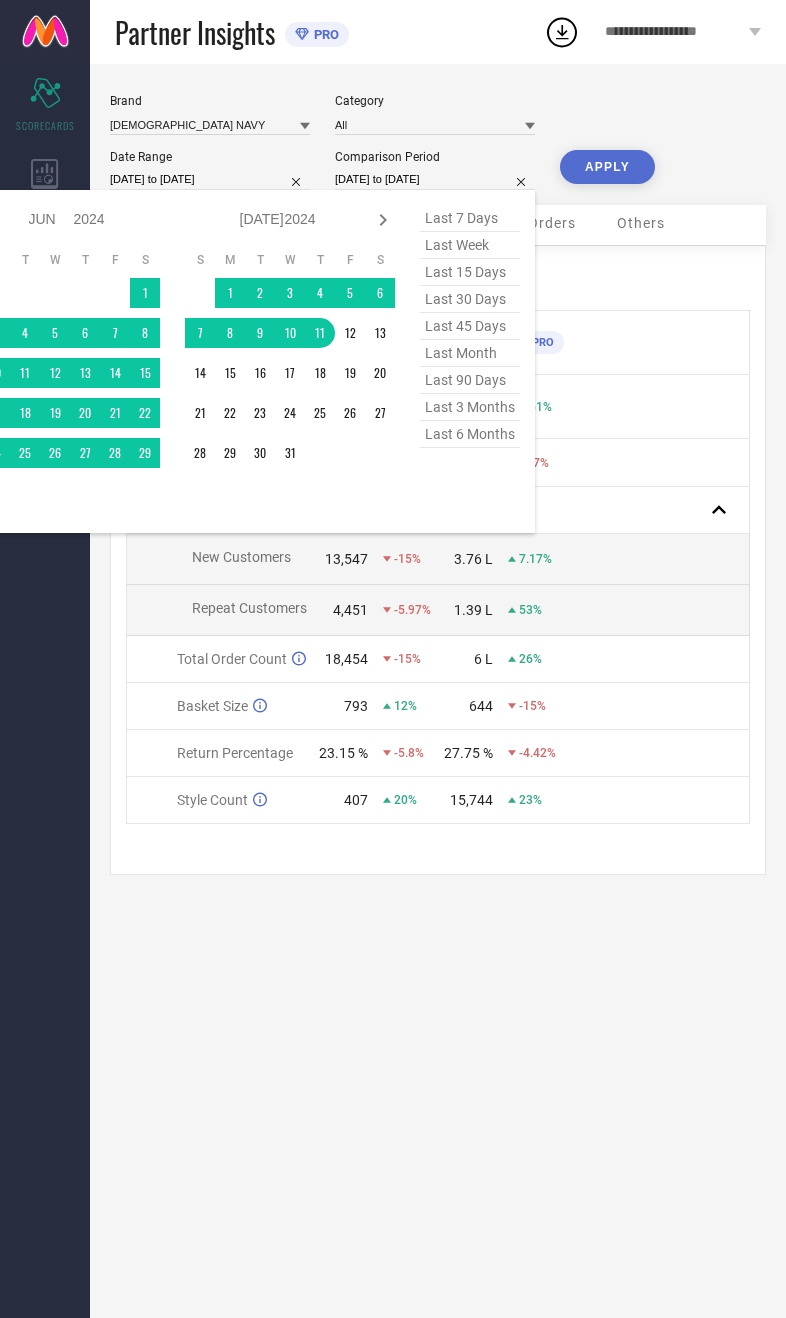 click at bounding box center [200, 293] 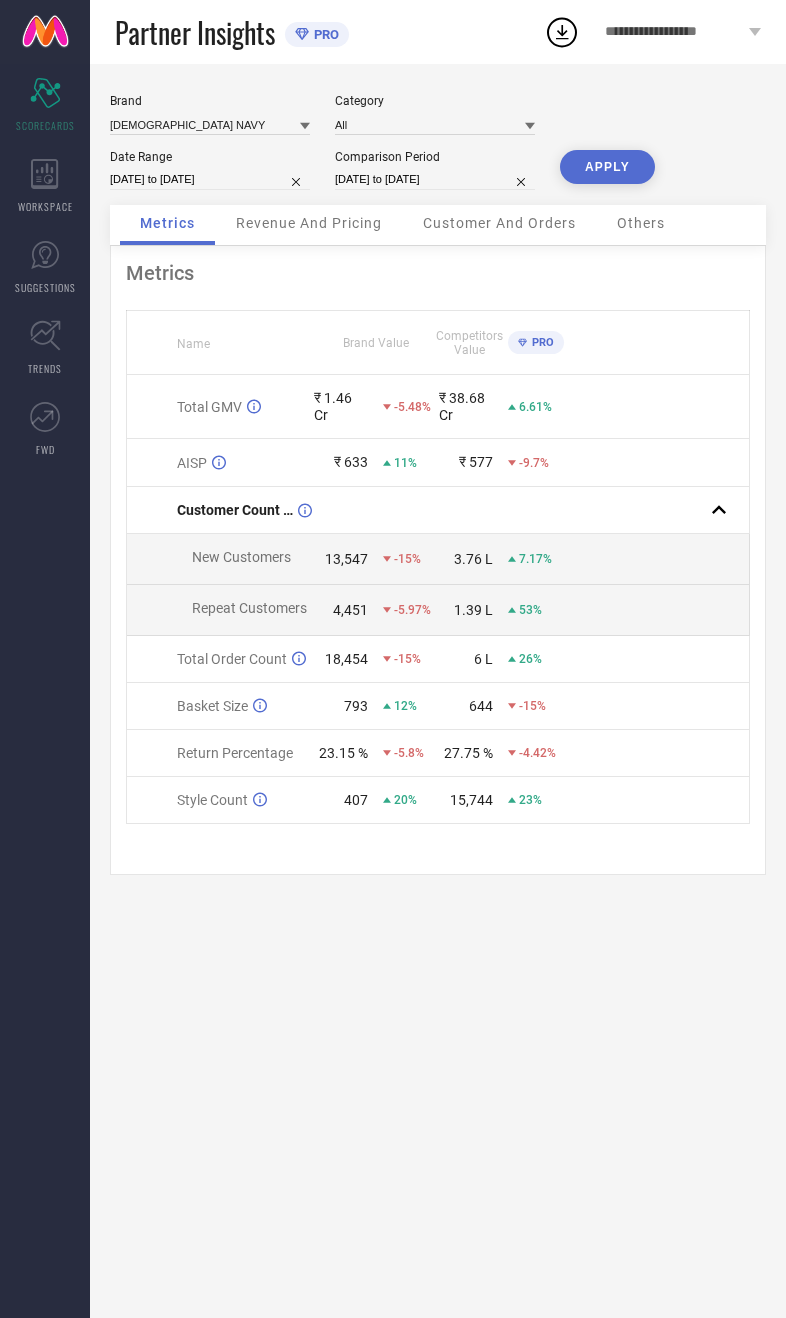 click on "[DATE] to [DATE]" at bounding box center [435, 179] 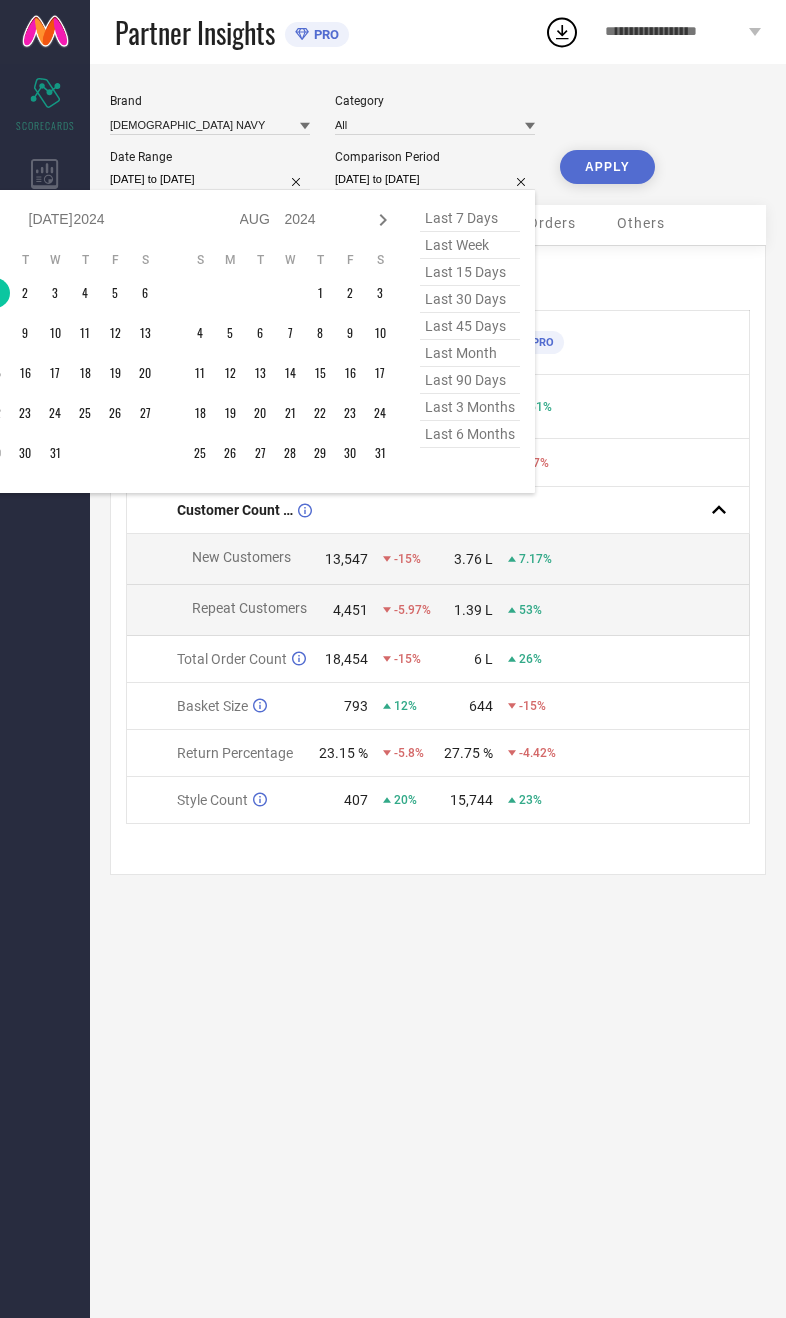 type on "After [DATE]" 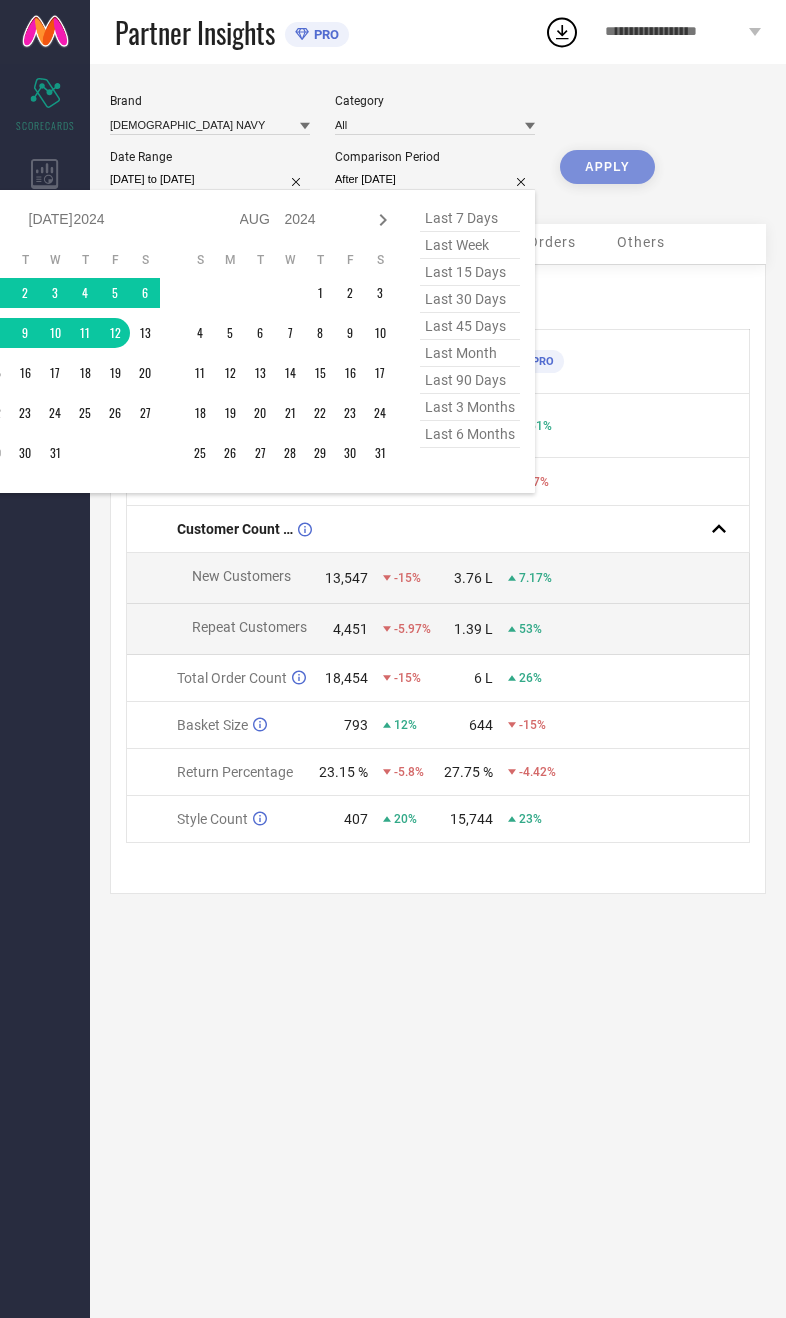 click on "APPLY" at bounding box center (607, 187) 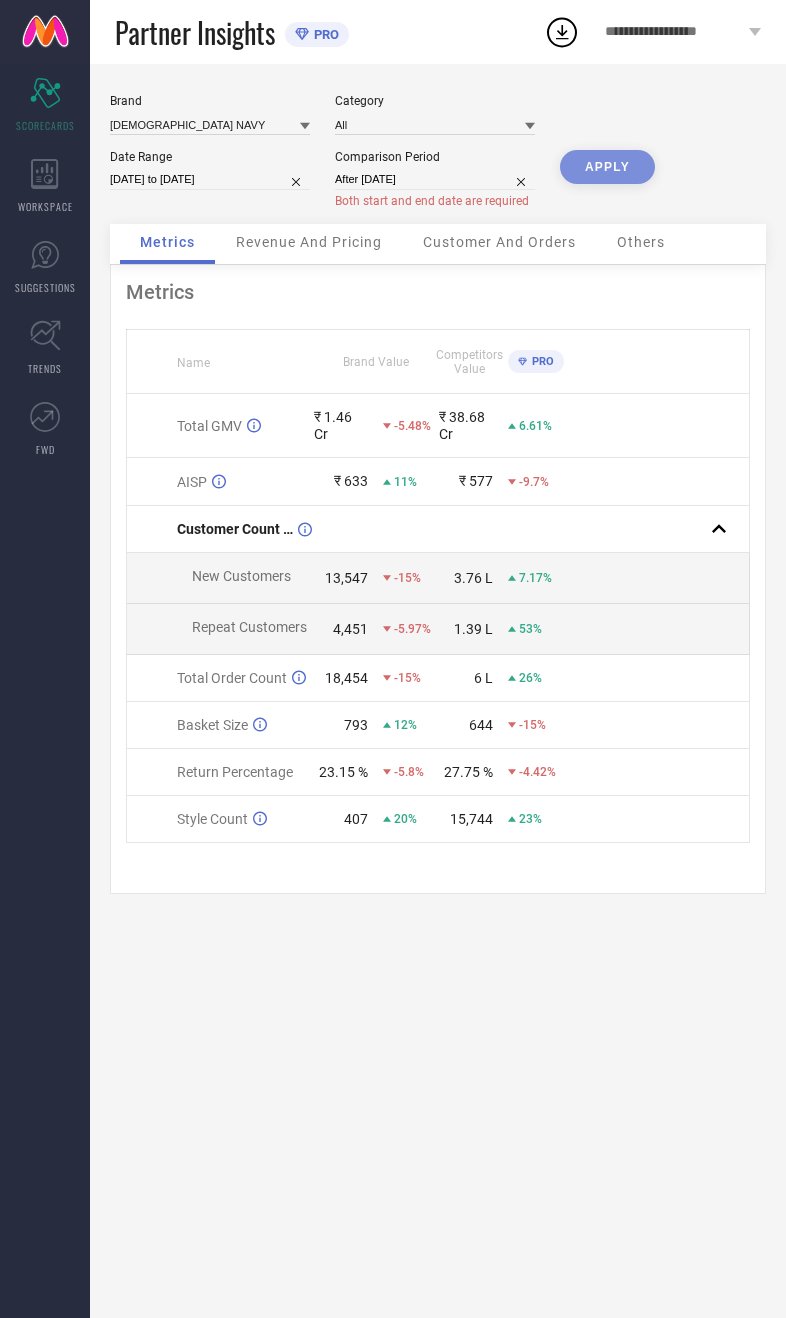 select on "6" 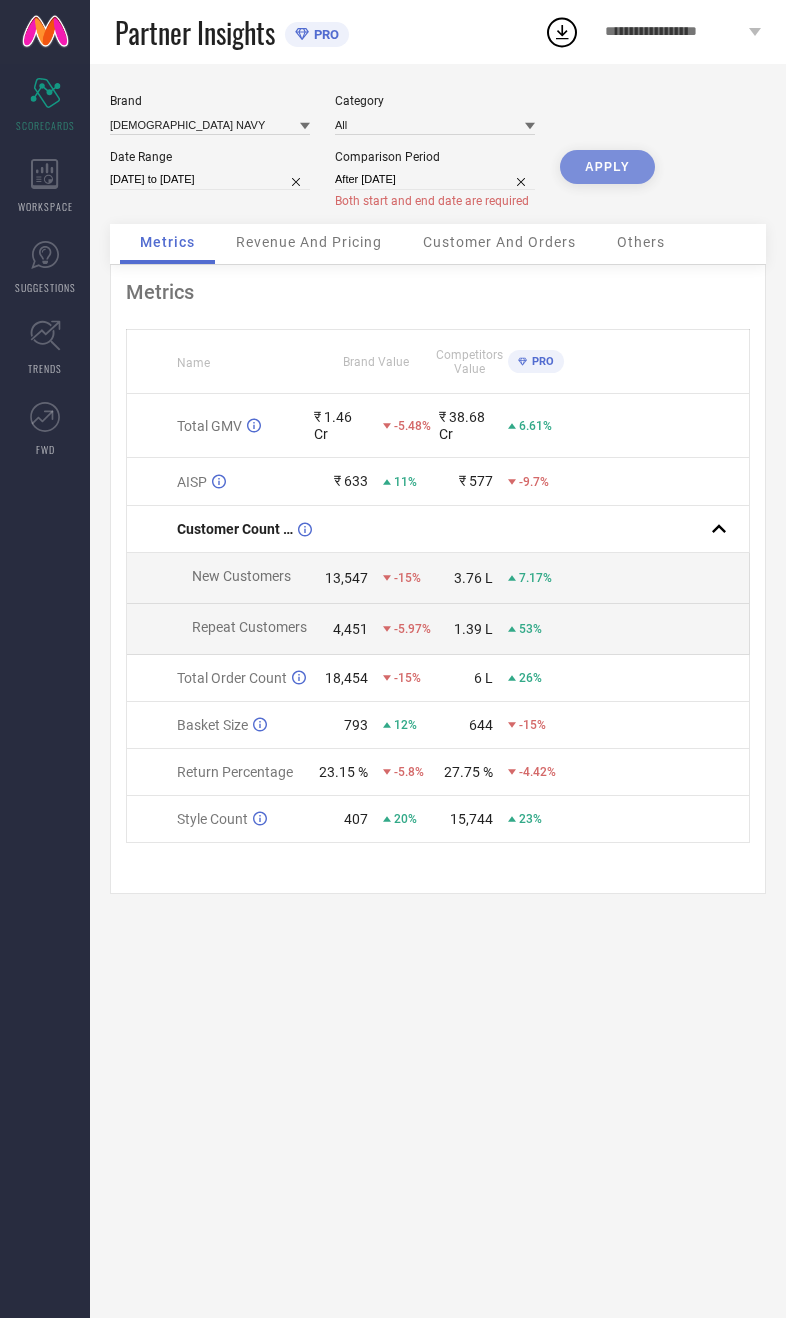 select on "2024" 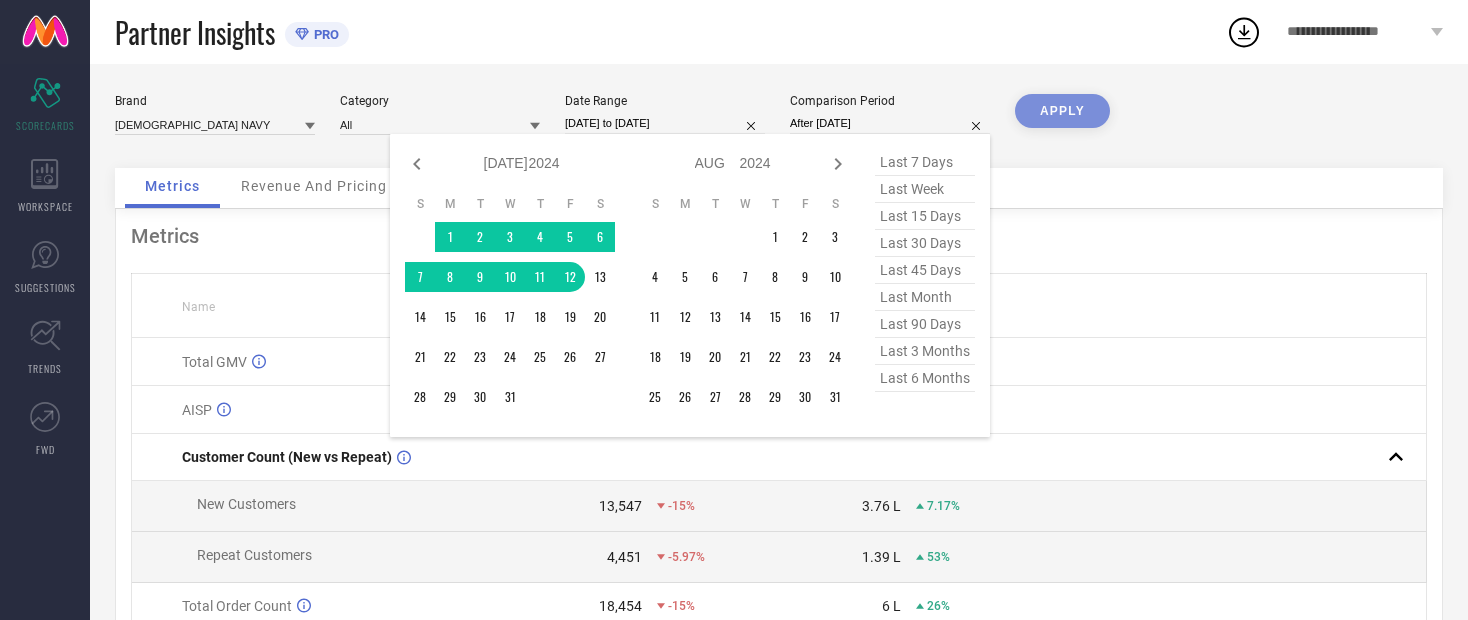 type on "[DATE] to [DATE]" 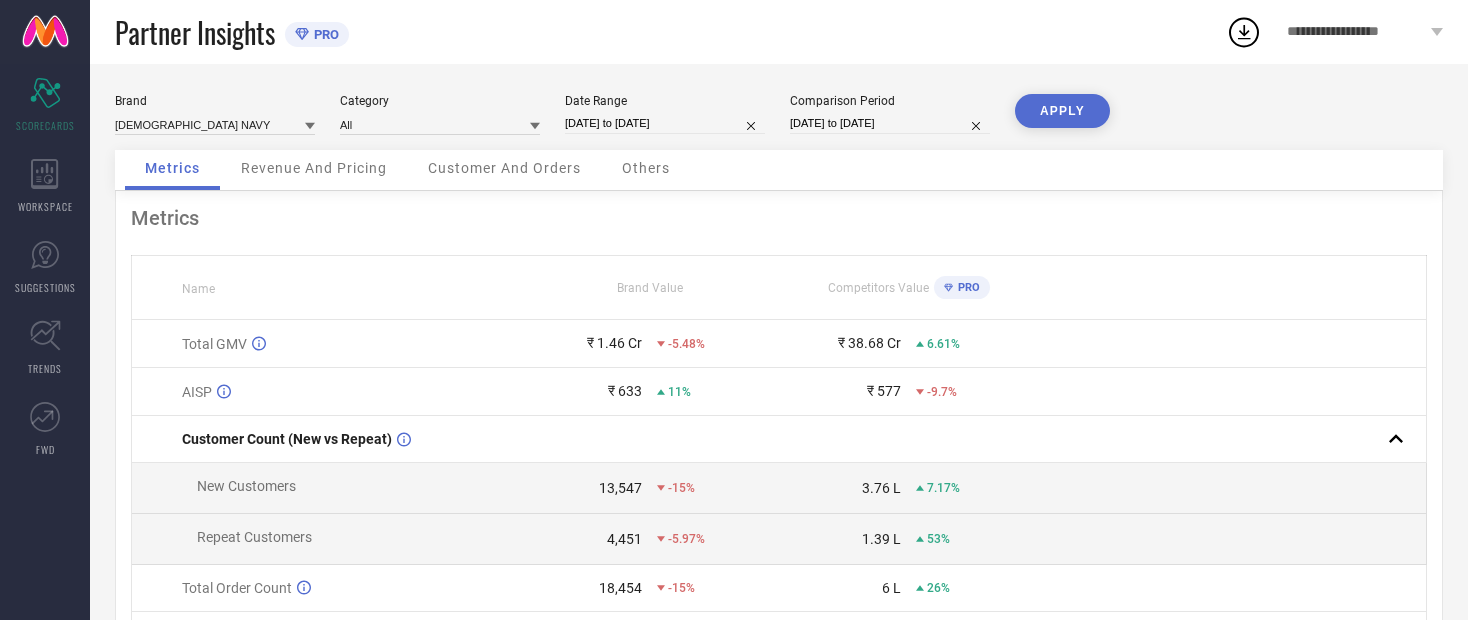 click on "APPLY" at bounding box center (1062, 111) 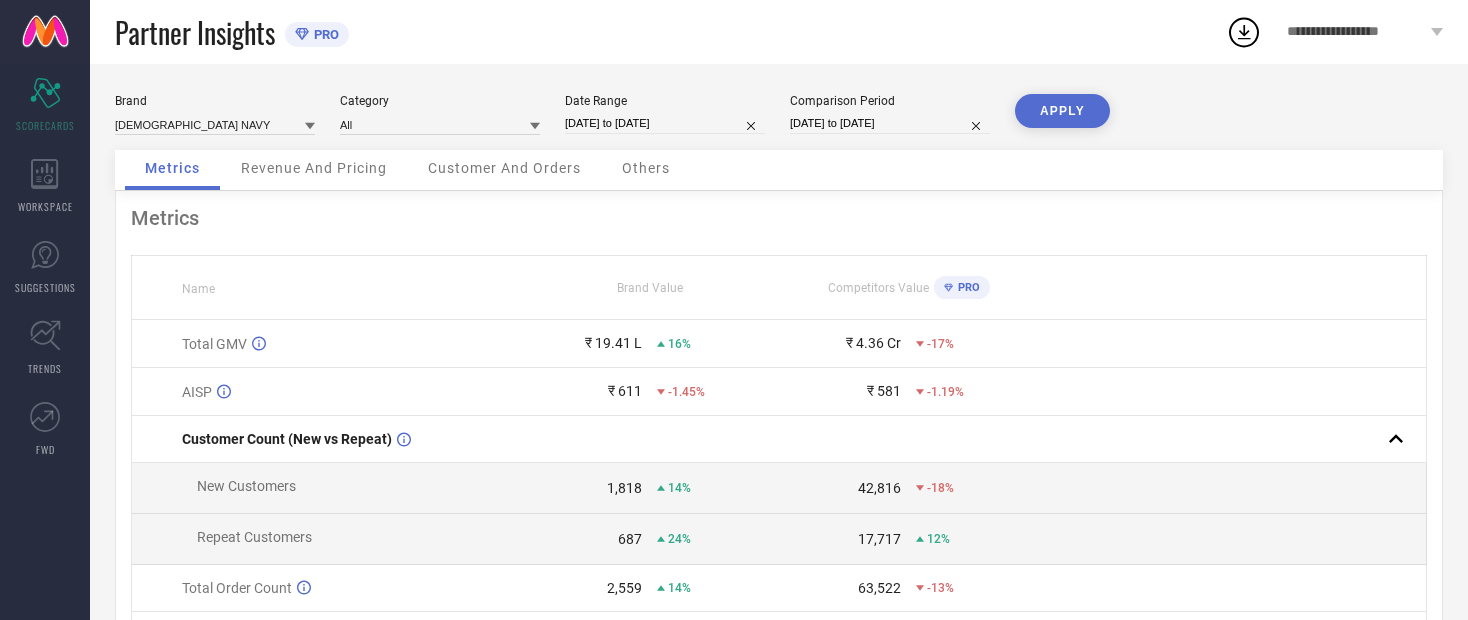 click on "Revenue And Pricing" at bounding box center [314, 168] 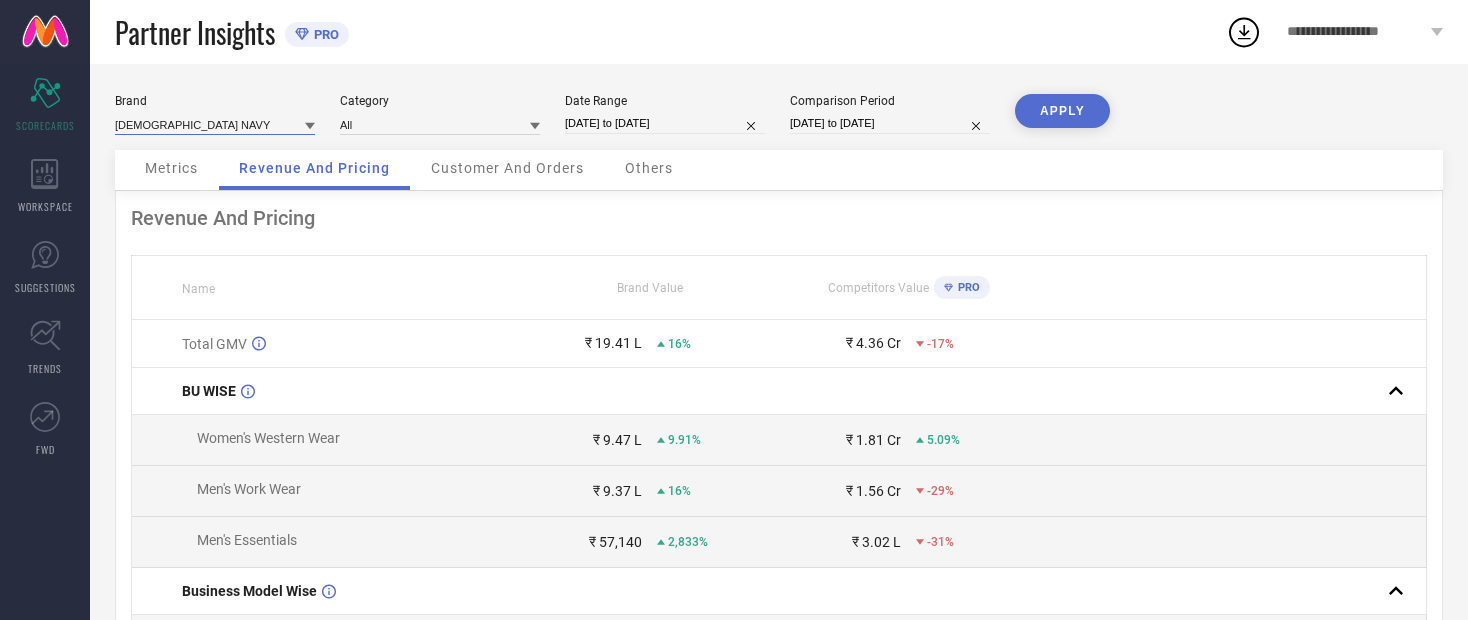 click at bounding box center (215, 124) 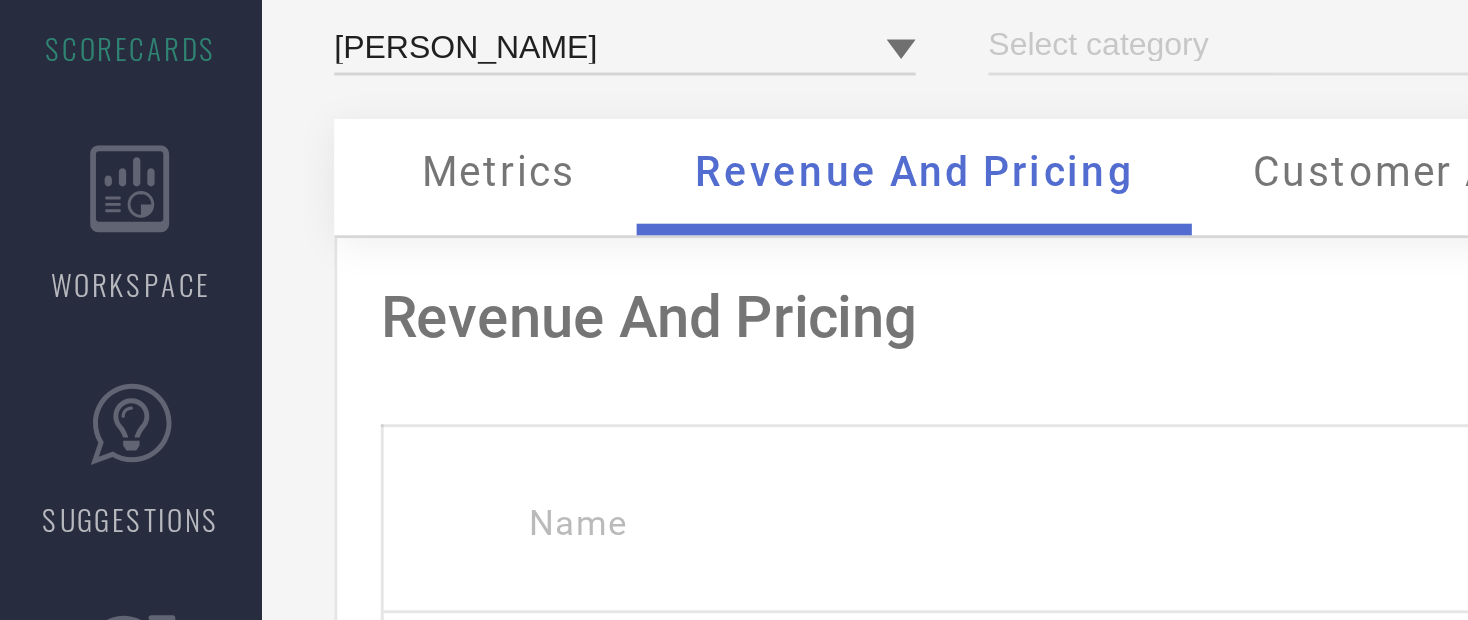 type on "All" 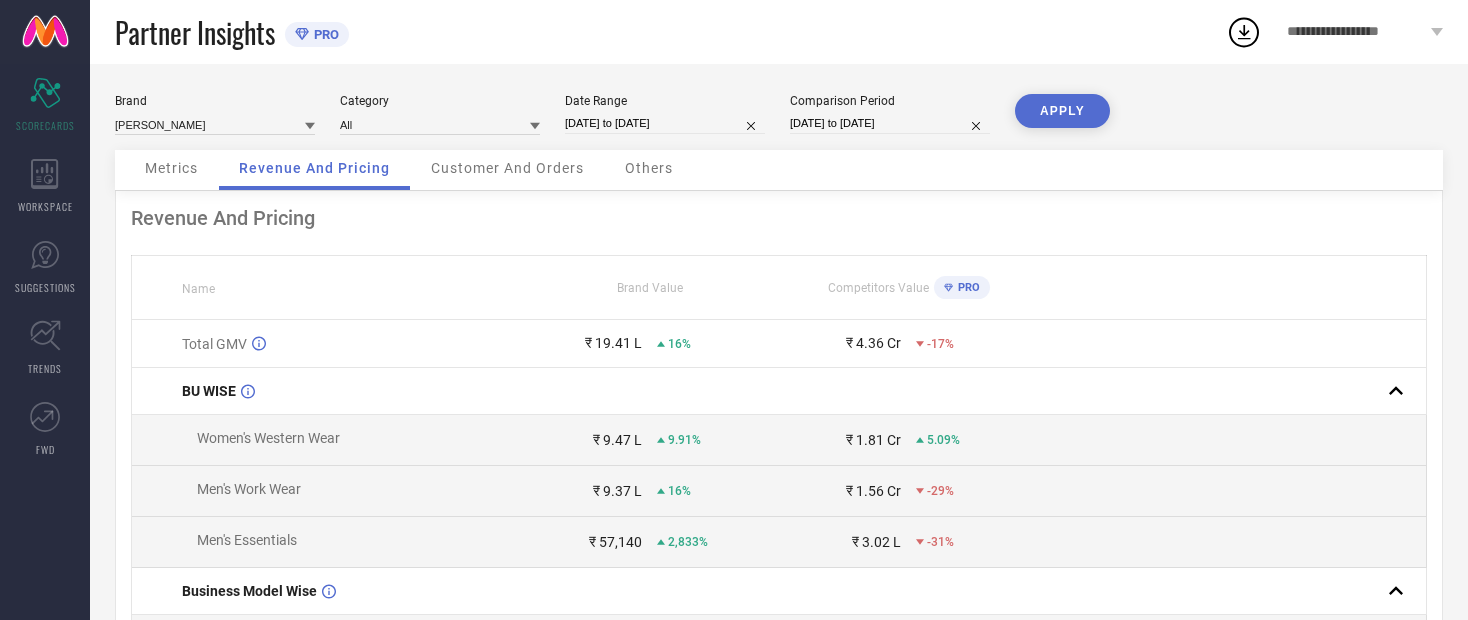 click on "APPLY" at bounding box center [1062, 111] 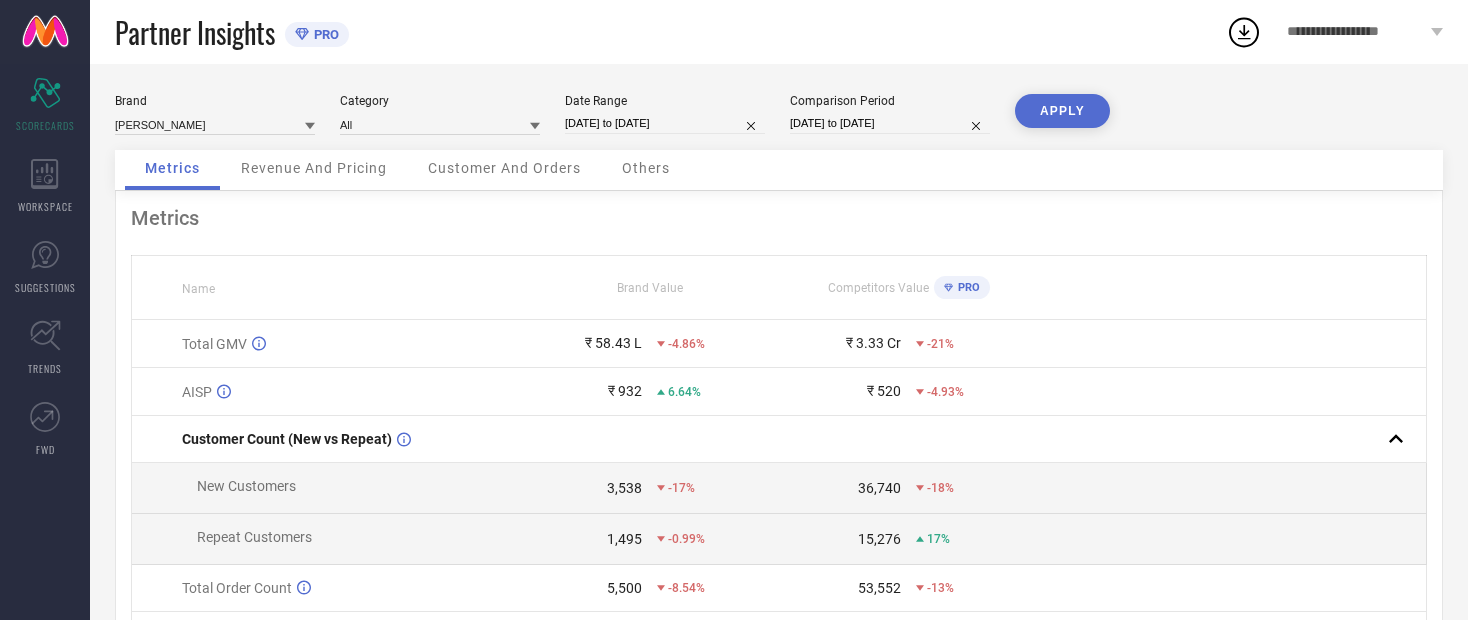 click on "Revenue And Pricing" at bounding box center (314, 170) 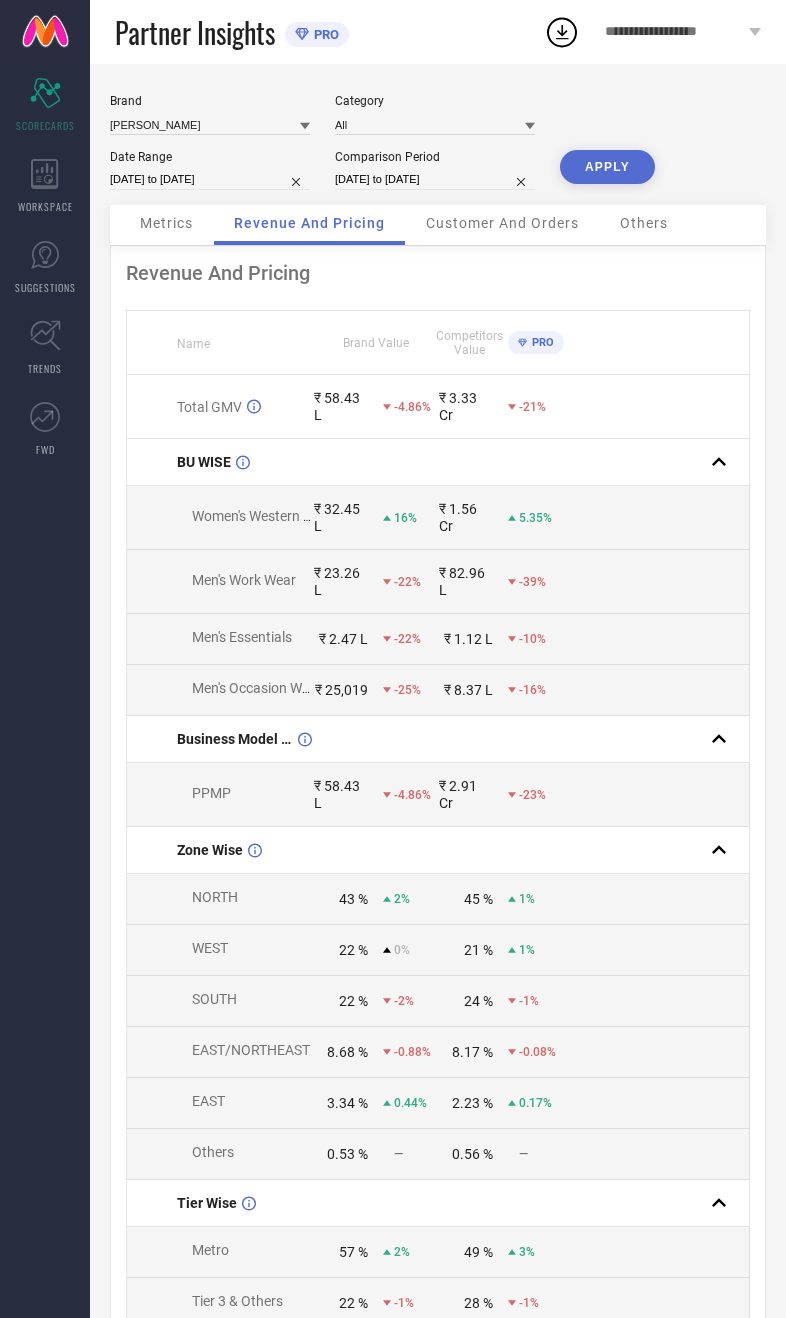 select on "6" 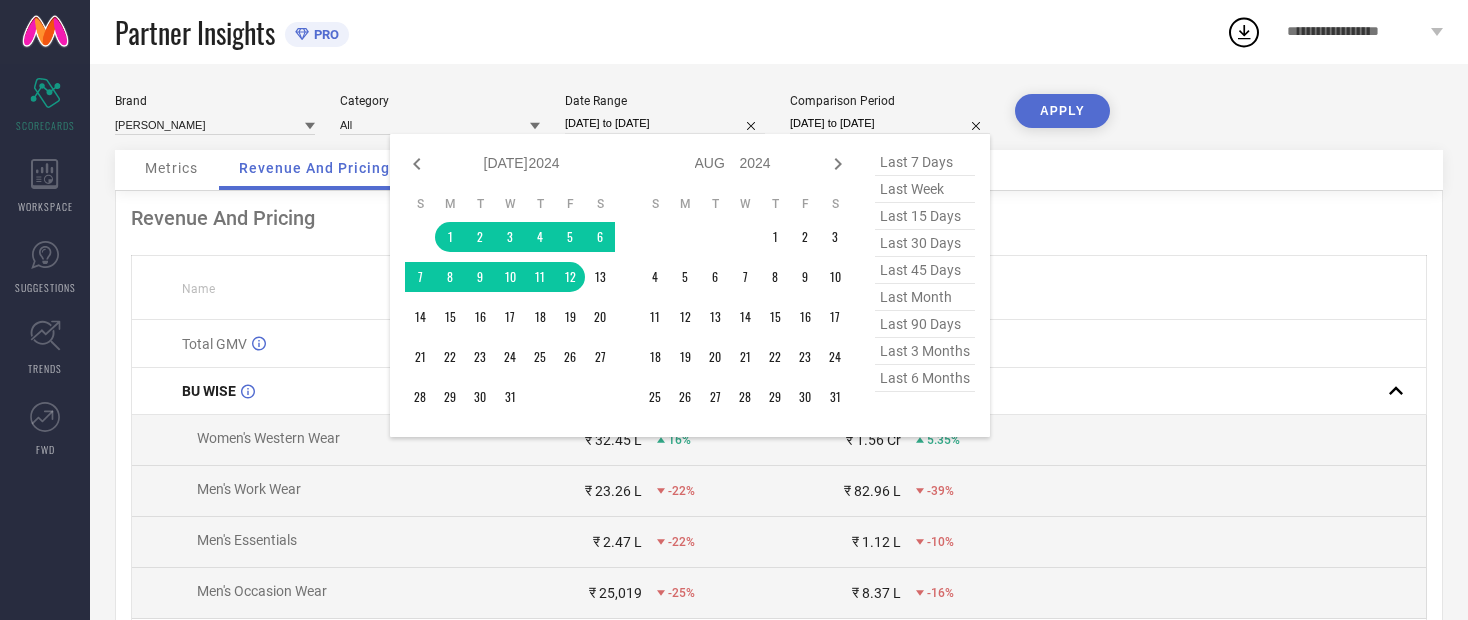 click 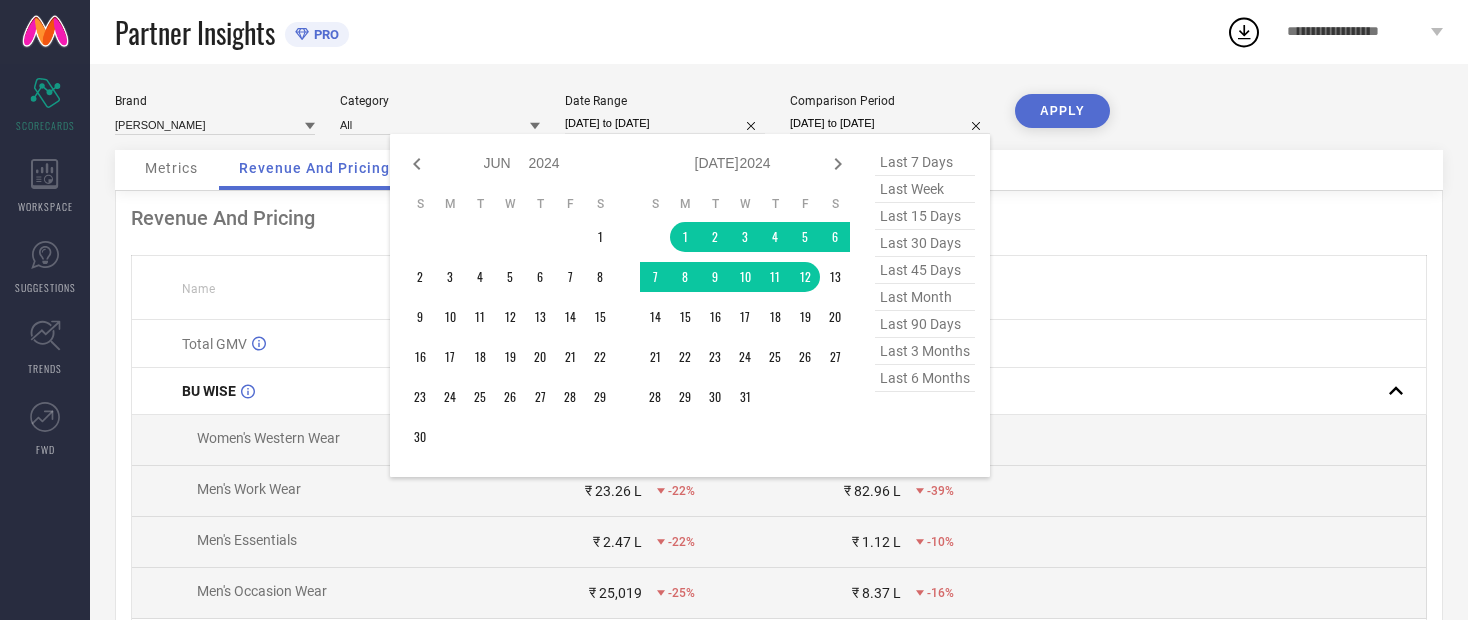 click 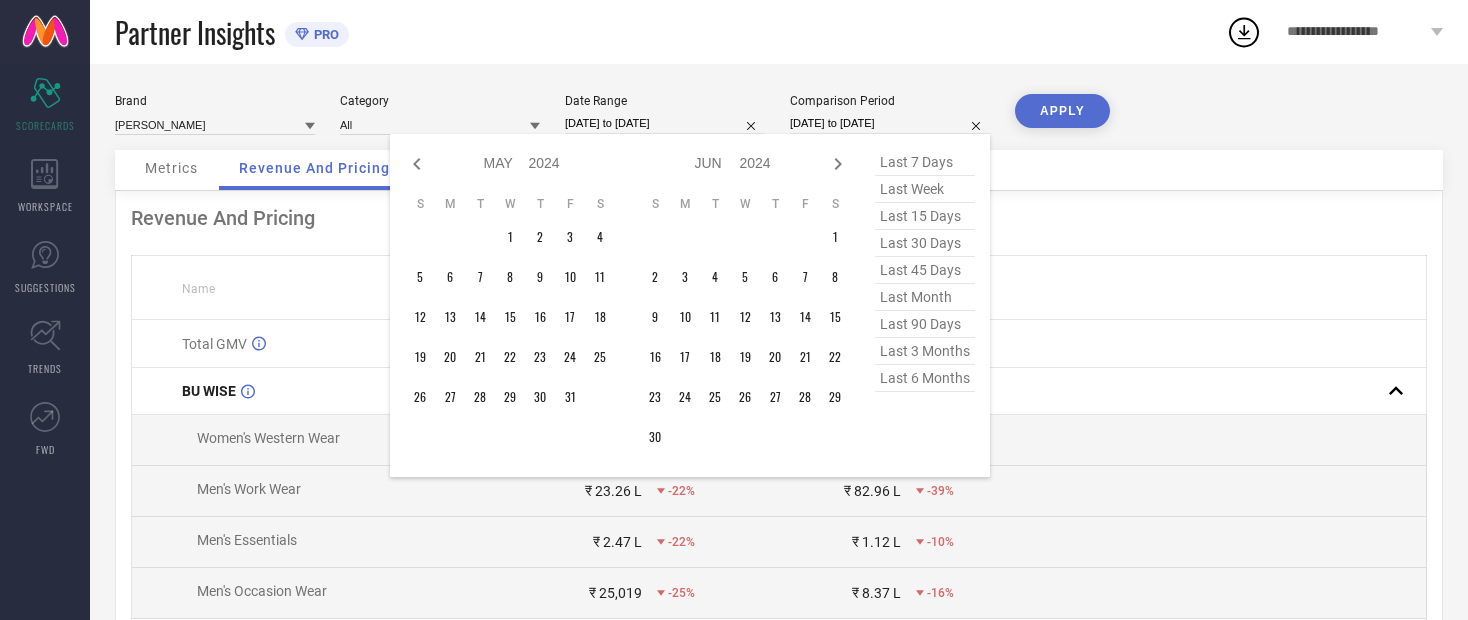 click 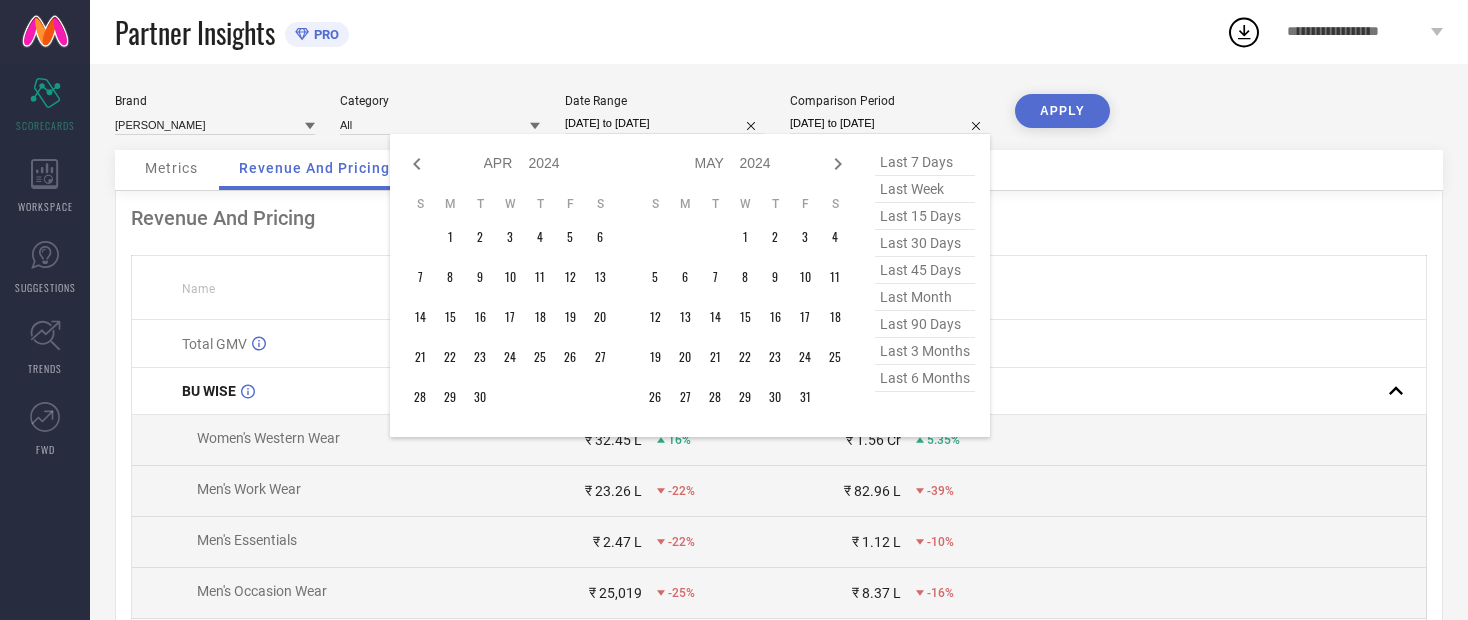 click 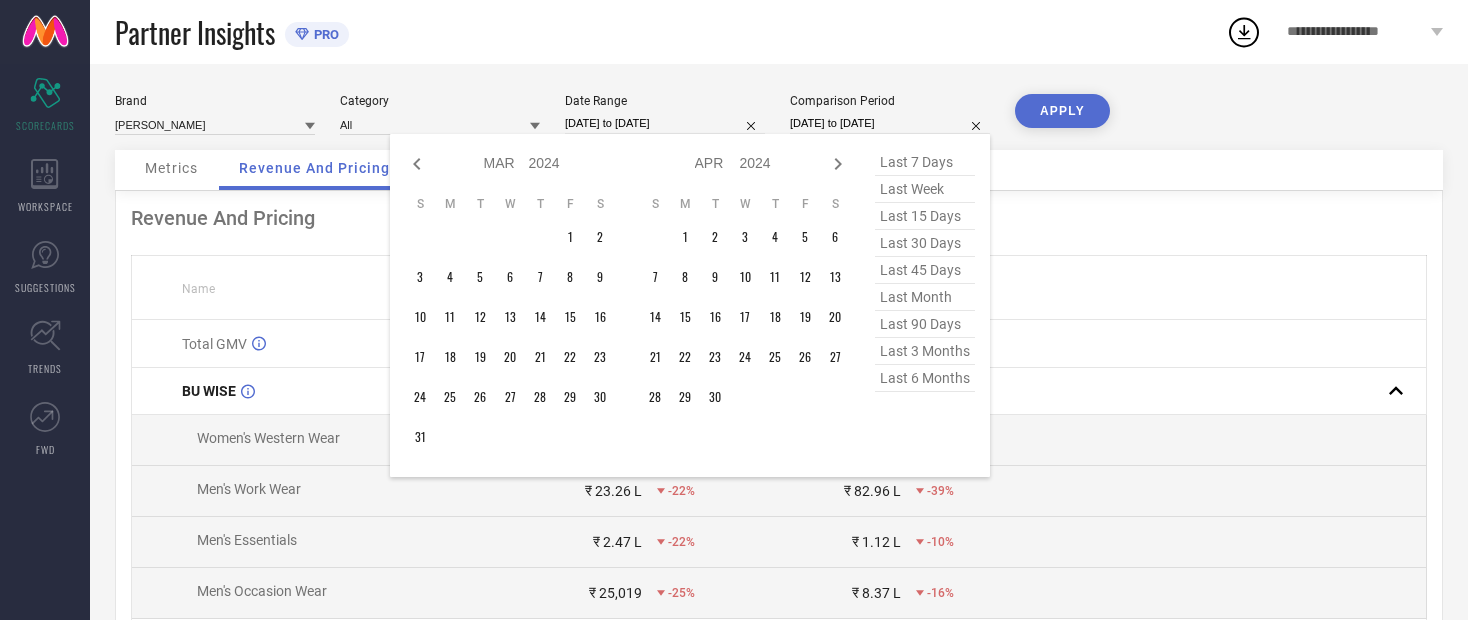 click 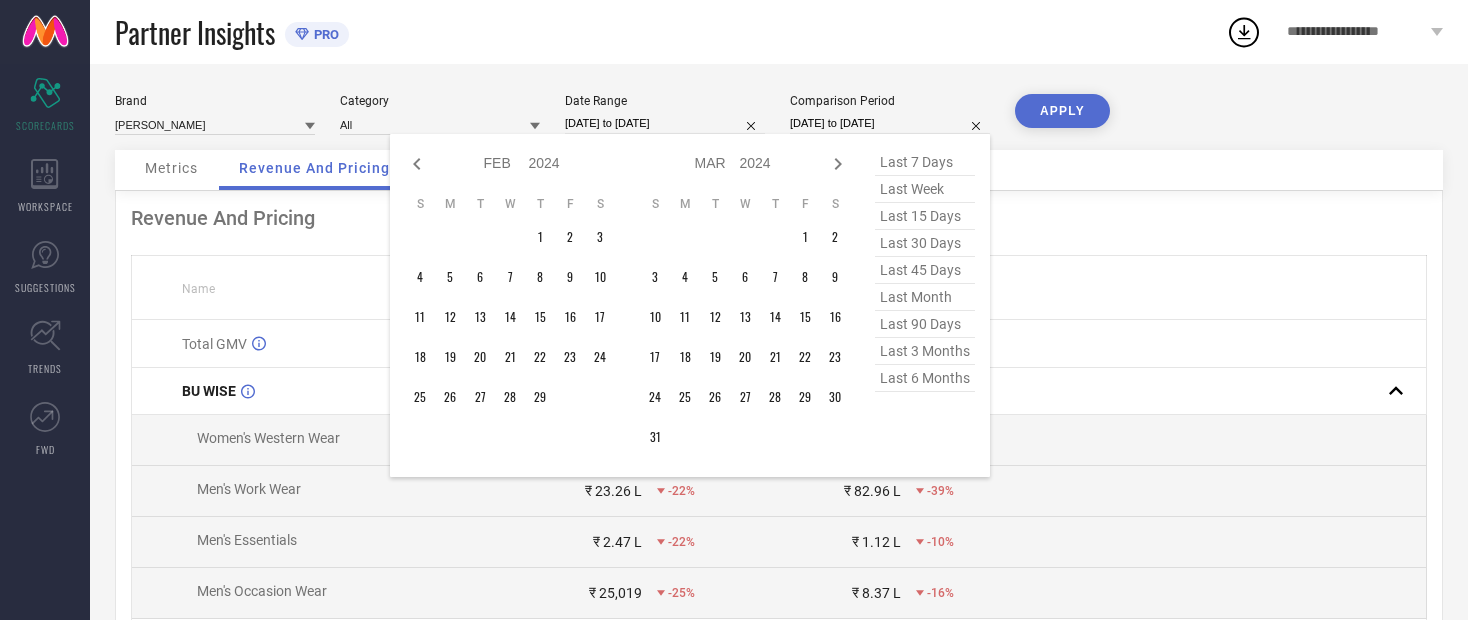 click 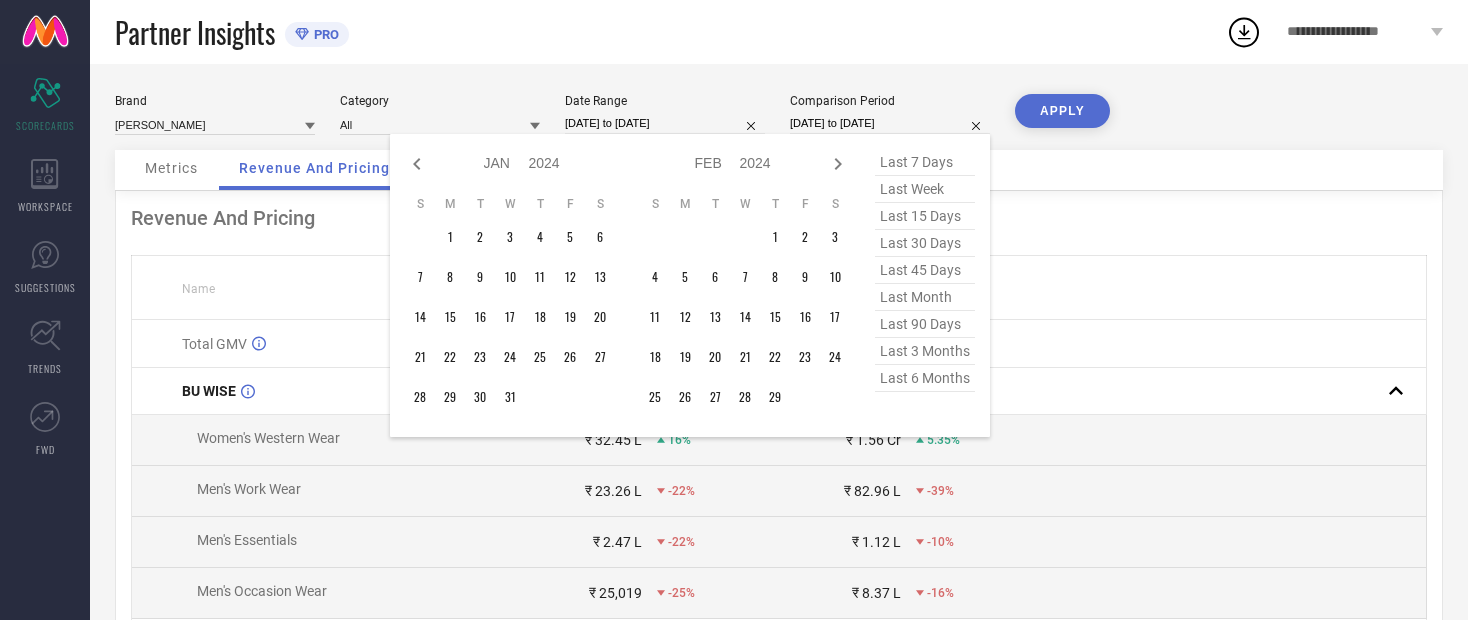 click 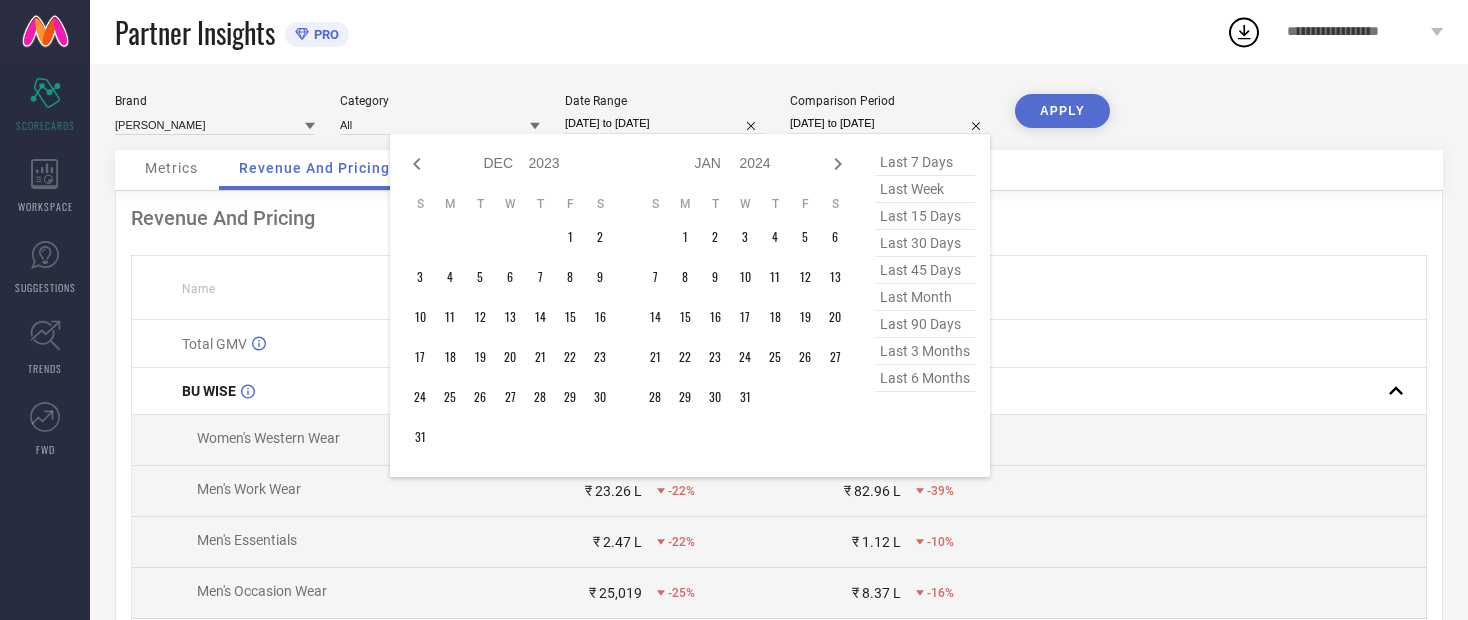 click 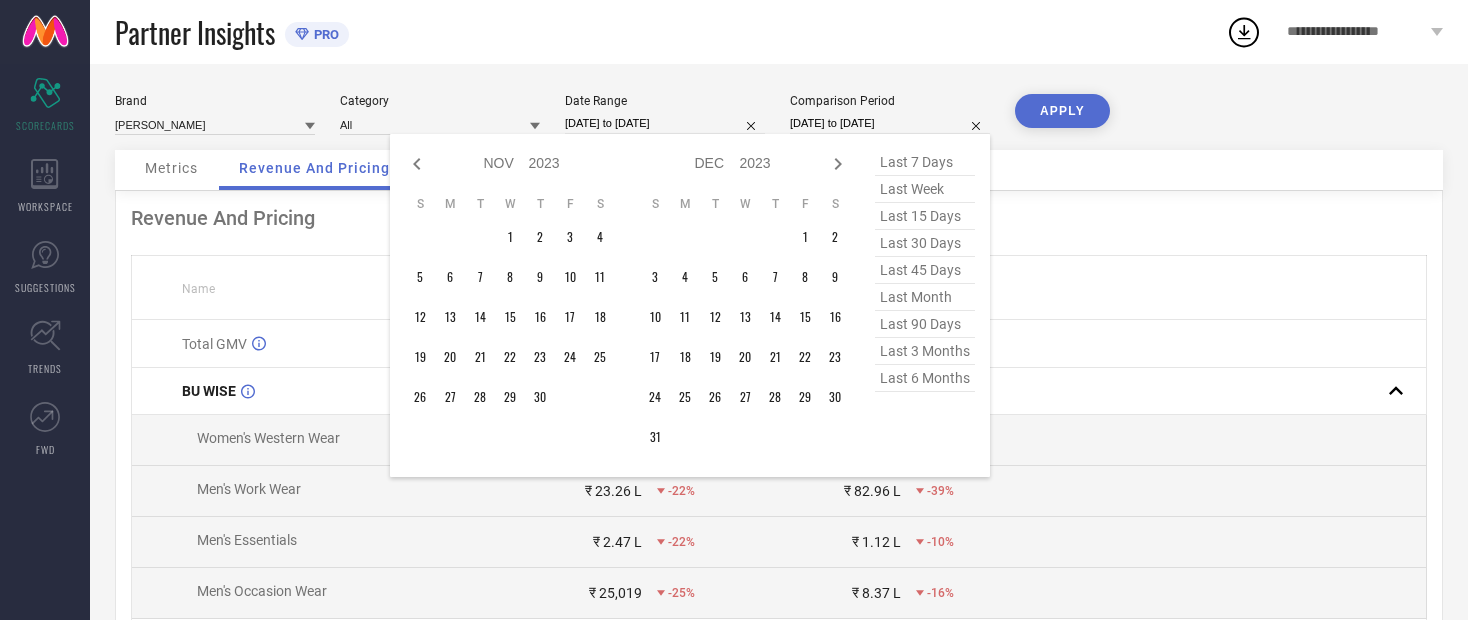 click 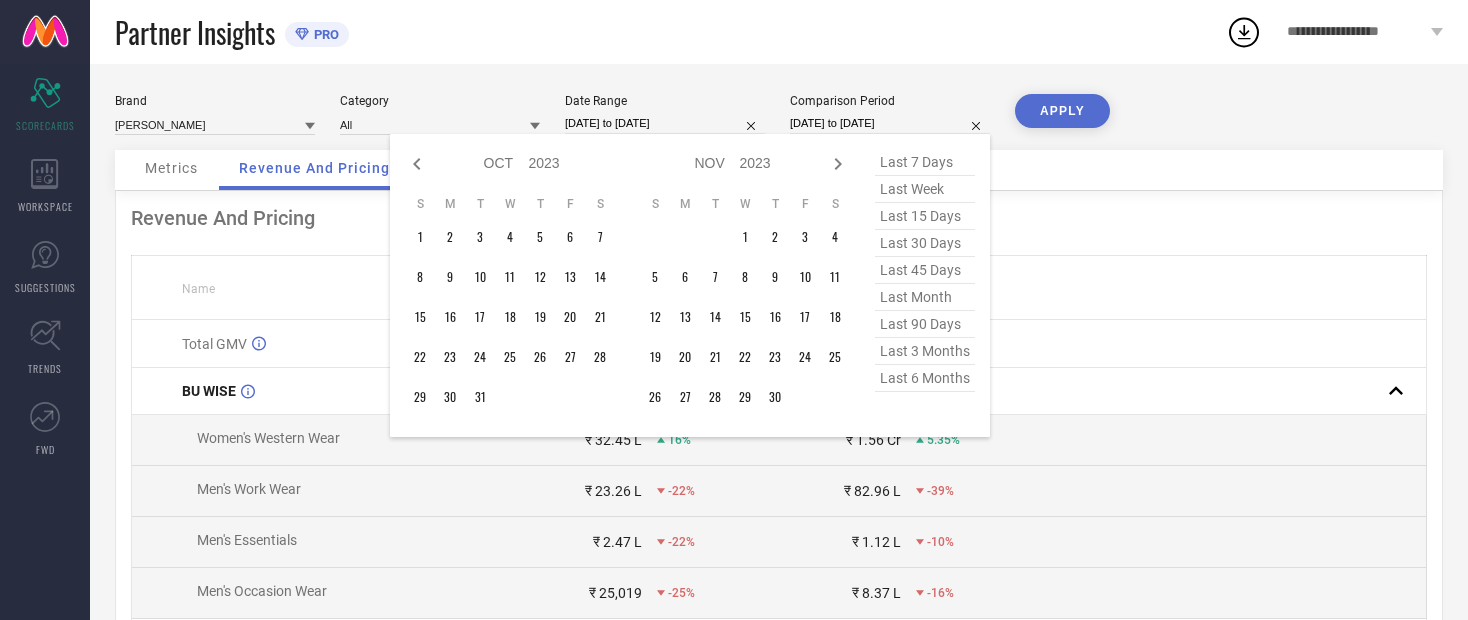 click 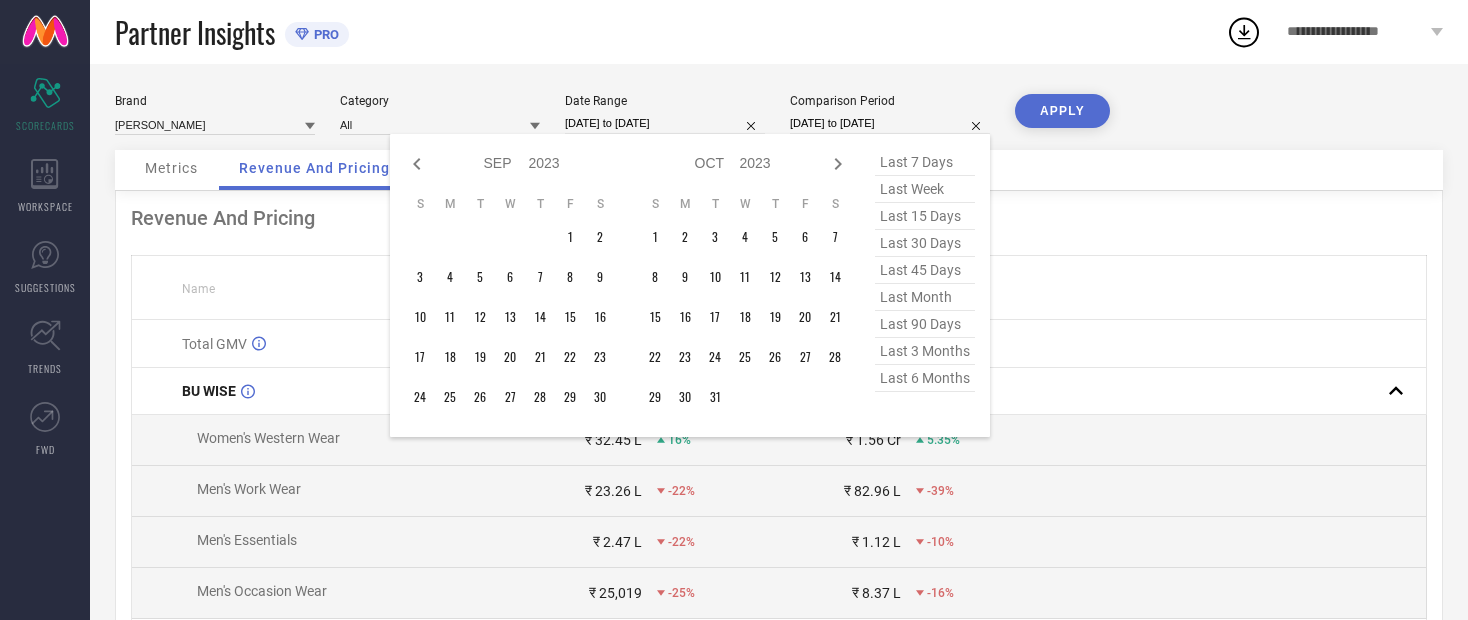 click 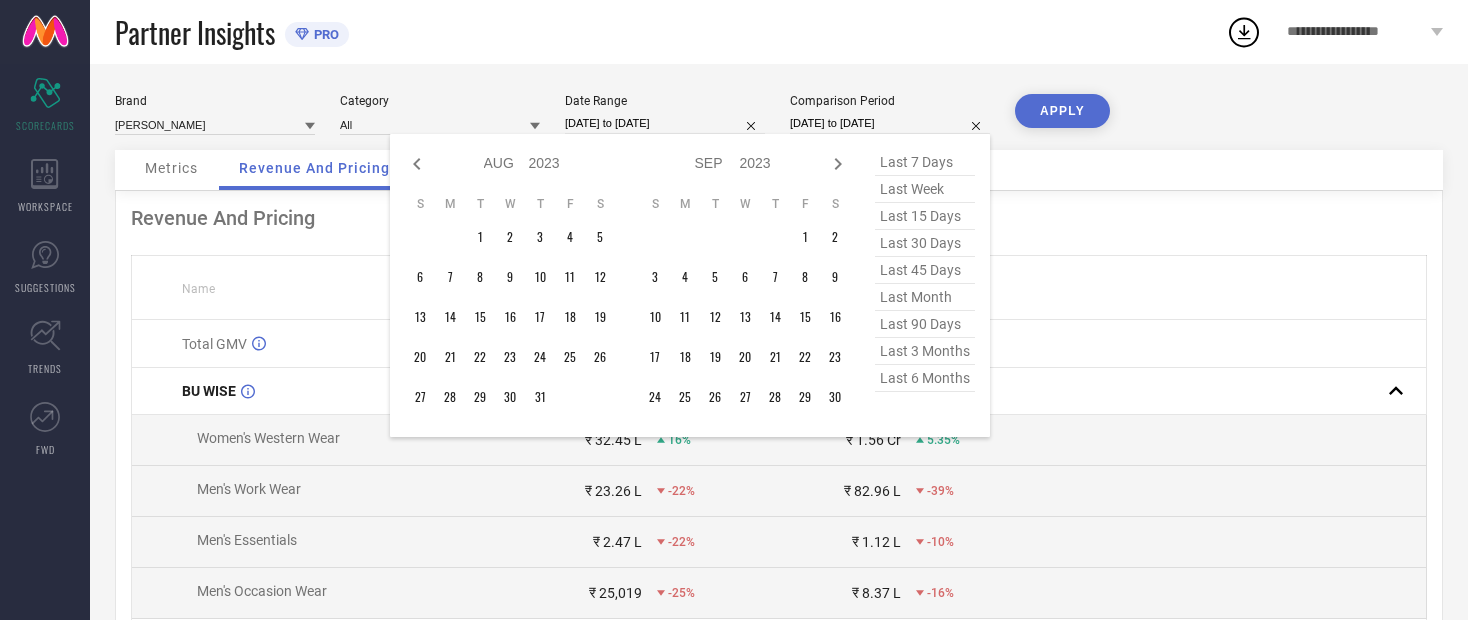 click on "Jan Feb Mar Apr May Jun [DATE] Aug Sep Oct Nov [DATE] 2014 2015 2016 2017 2018 2019 2020 2021 2022 2023 2024 2025 2026 2027 2028 2029 2030 2031 2032" at bounding box center [522, 163] 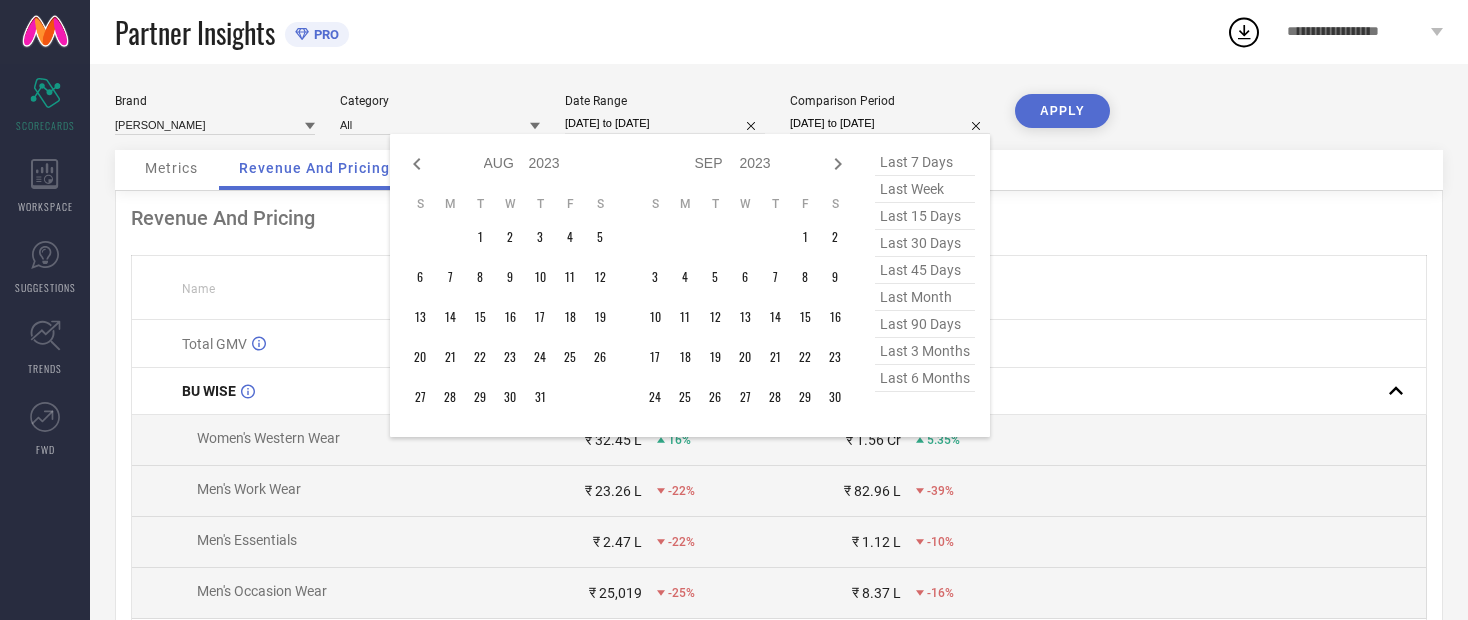 click 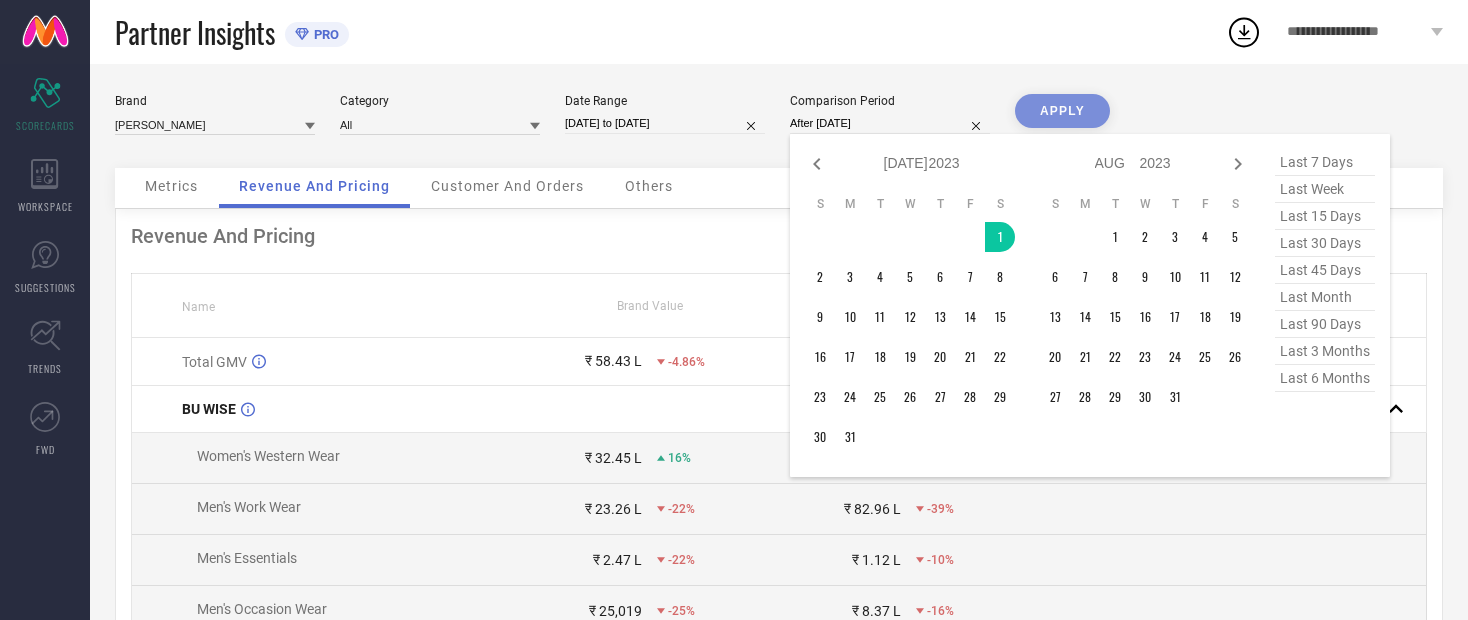 type on "[DATE] to [DATE]" 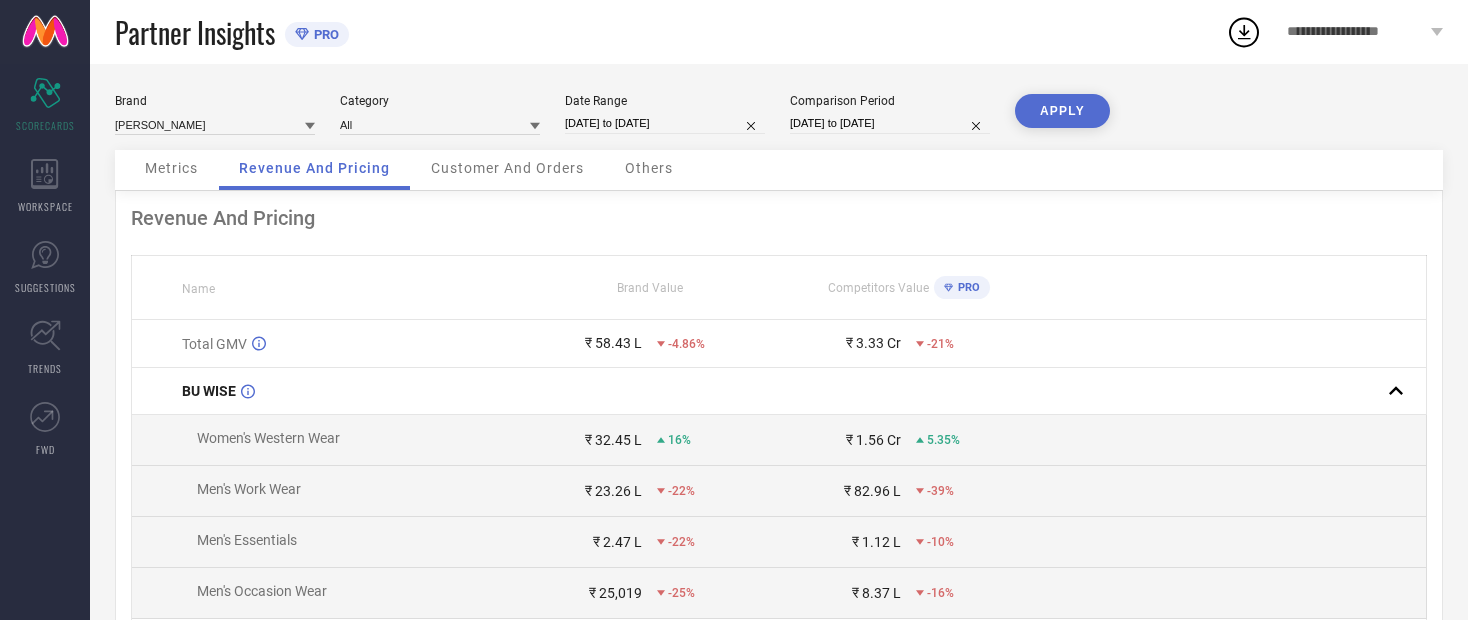 click on "APPLY" at bounding box center (1062, 111) 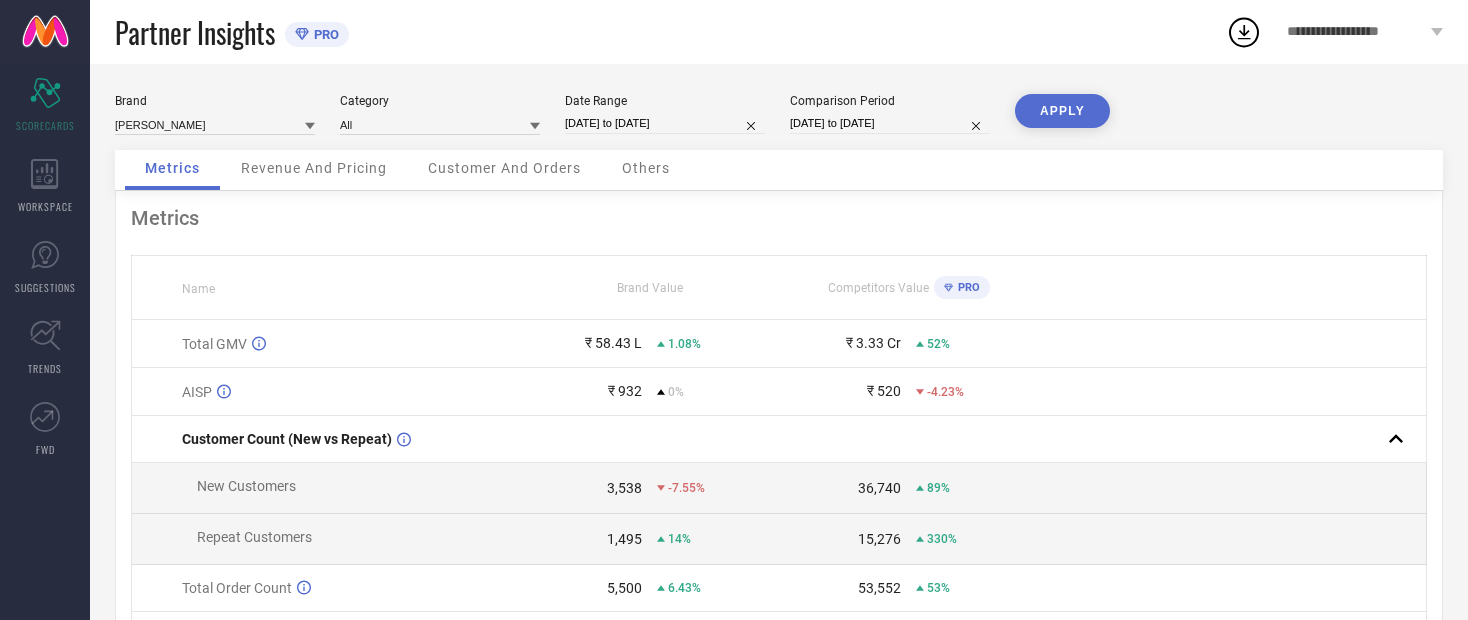 click on "Revenue And Pricing" at bounding box center [314, 168] 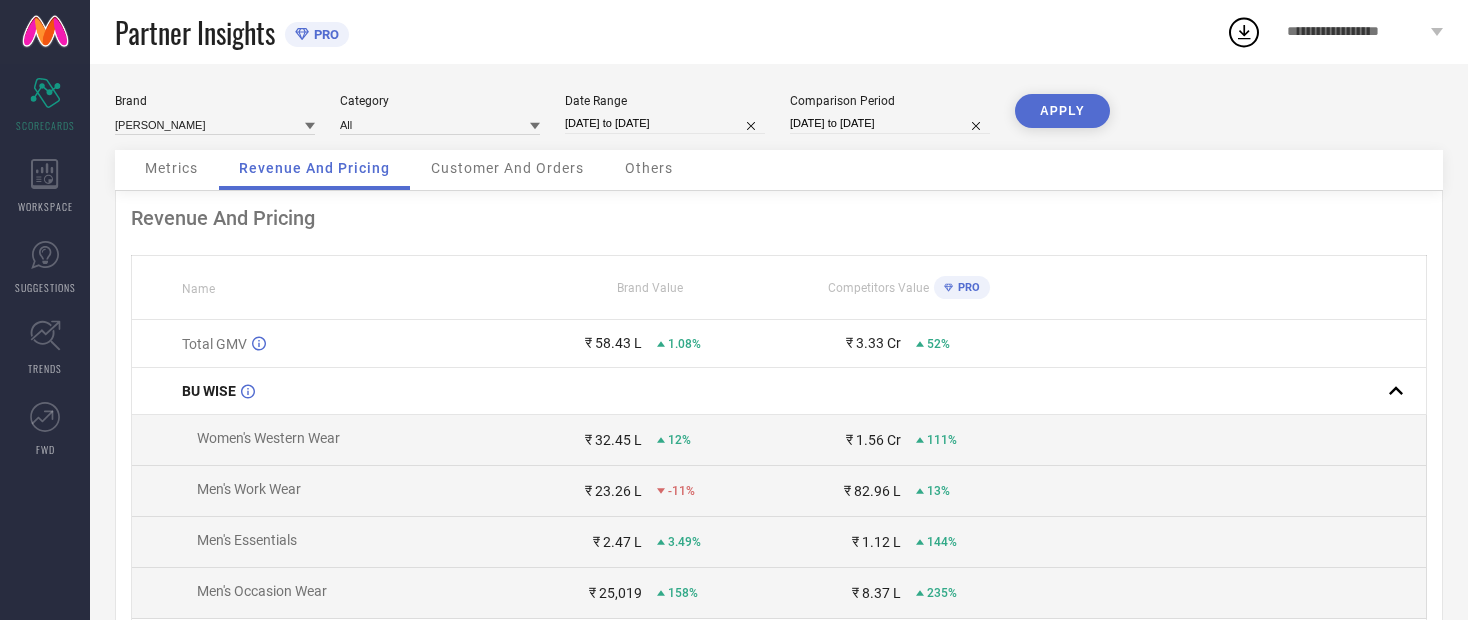 click on "Scorecard SCORECARDS" at bounding box center (45, 105) 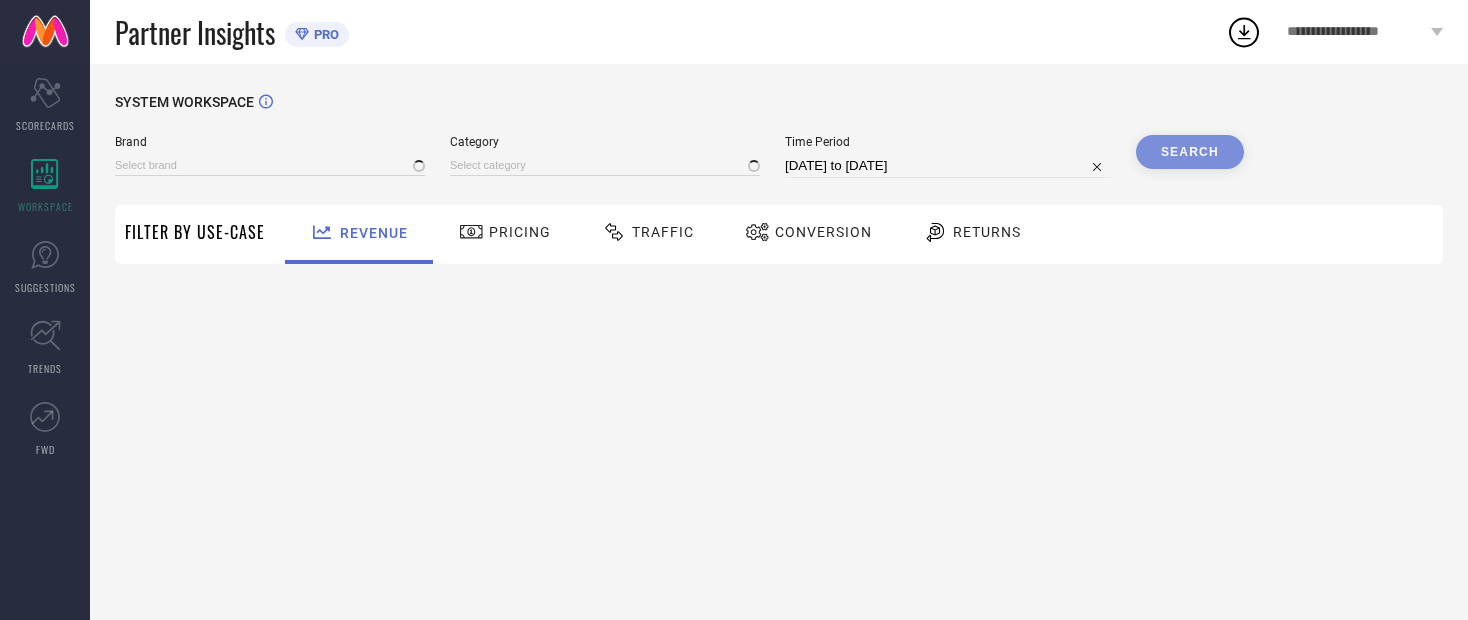 type on "[DEMOGRAPHIC_DATA] NAVY" 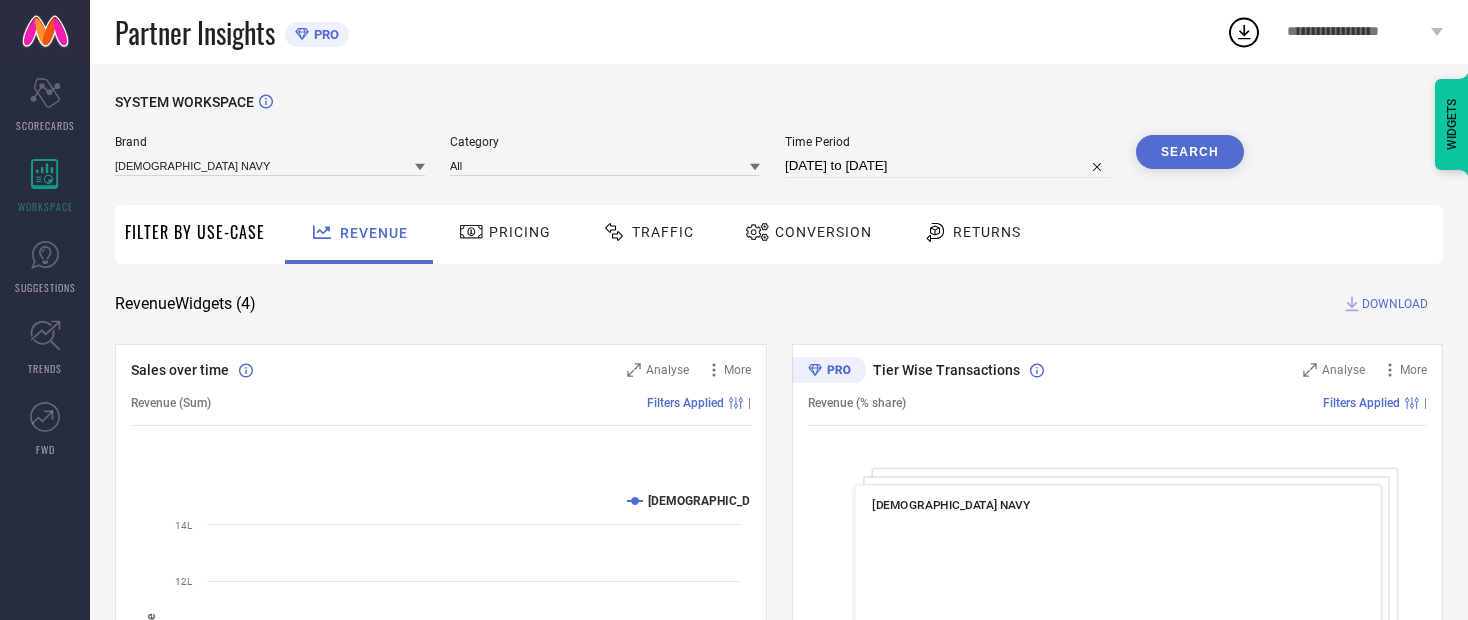 click 